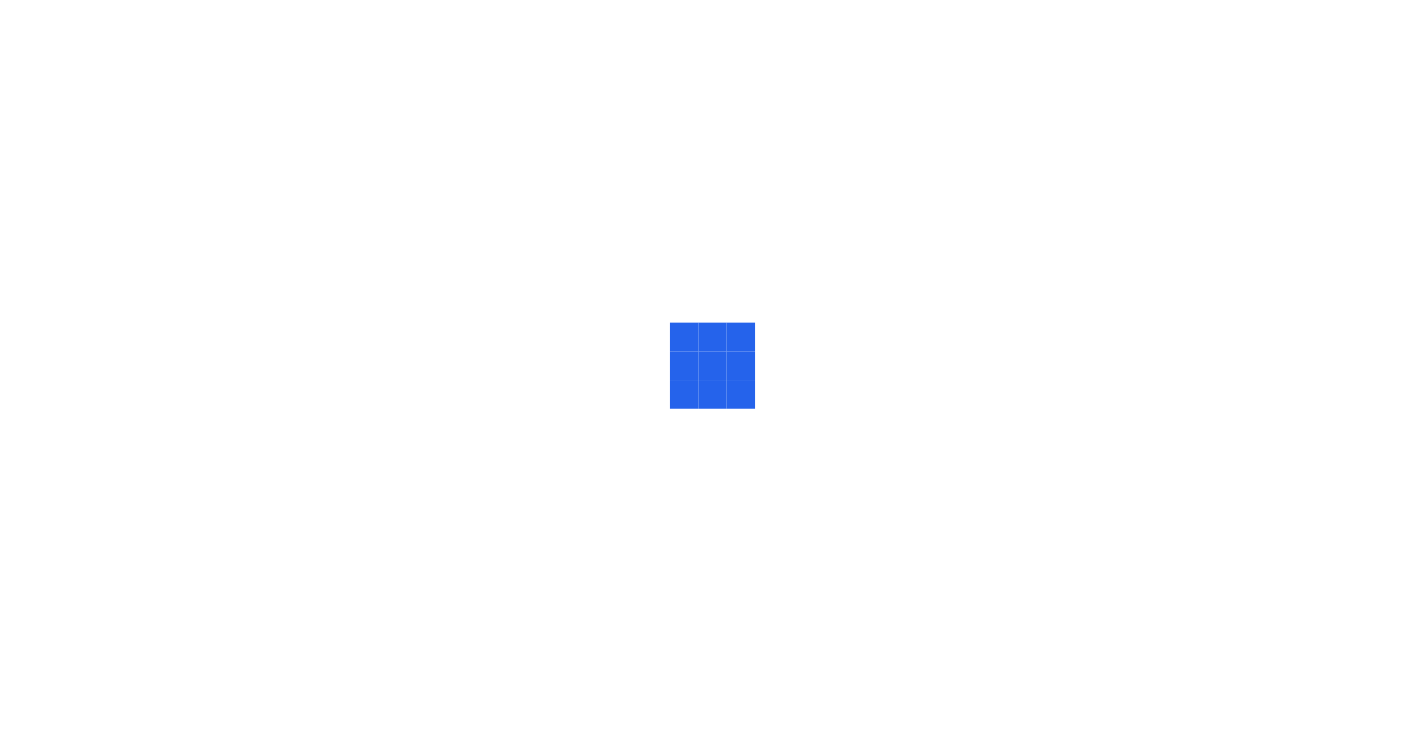 scroll, scrollTop: 0, scrollLeft: 0, axis: both 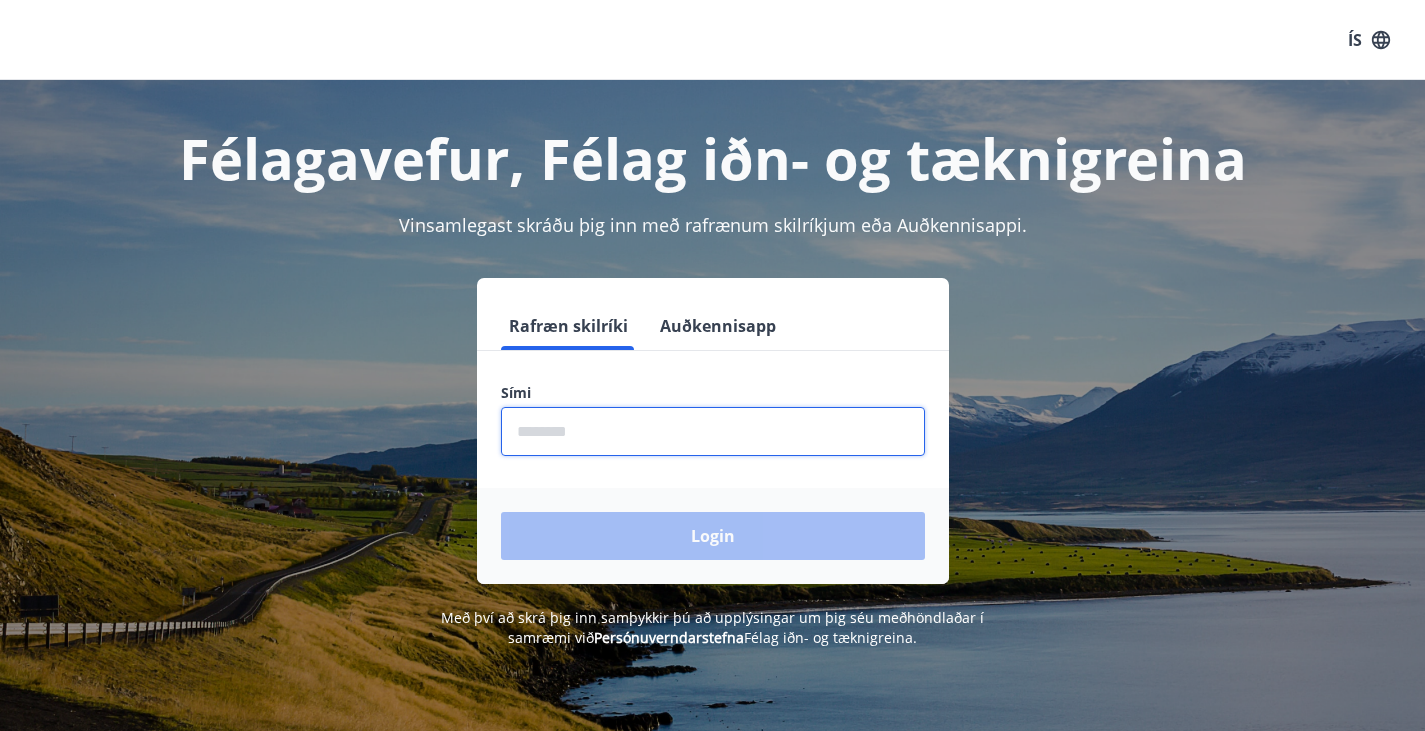 click at bounding box center [713, 431] 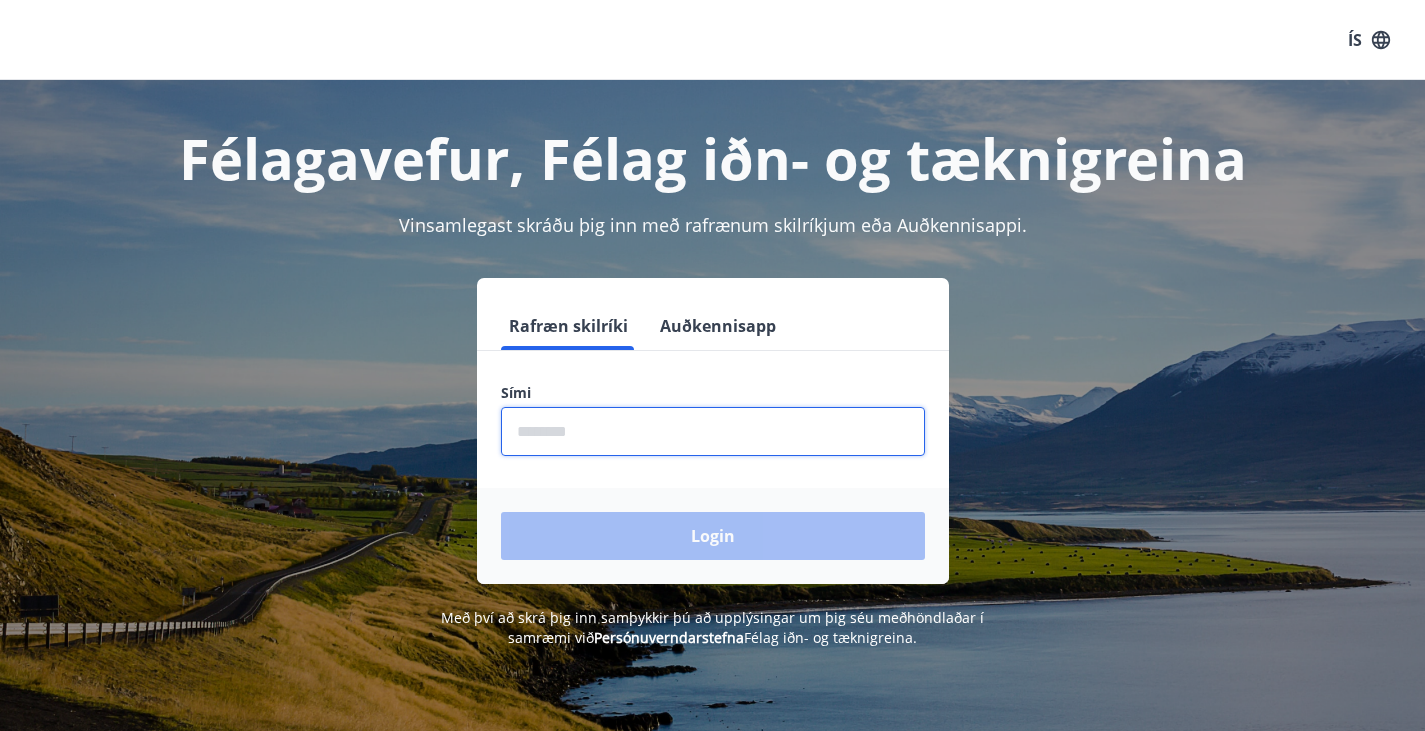 type on "********" 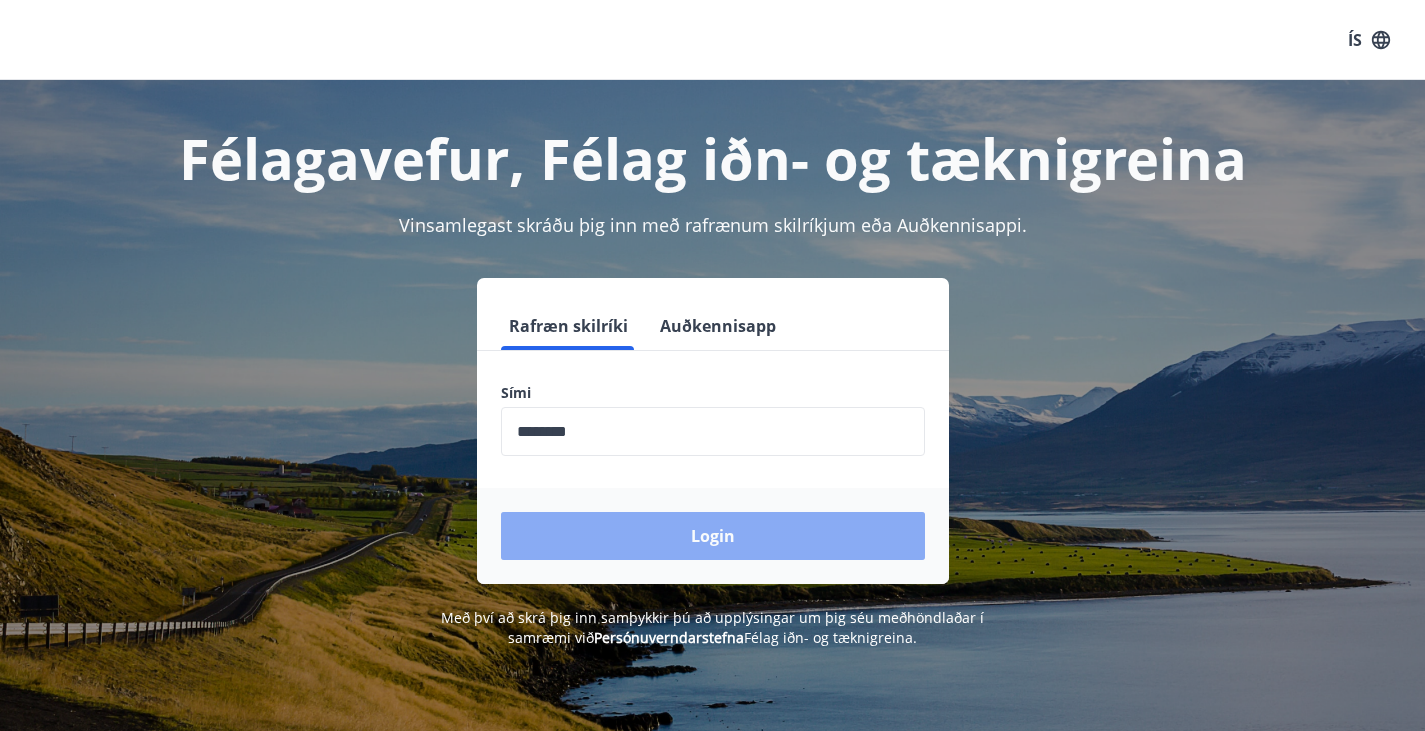 click on "Login" at bounding box center (713, 536) 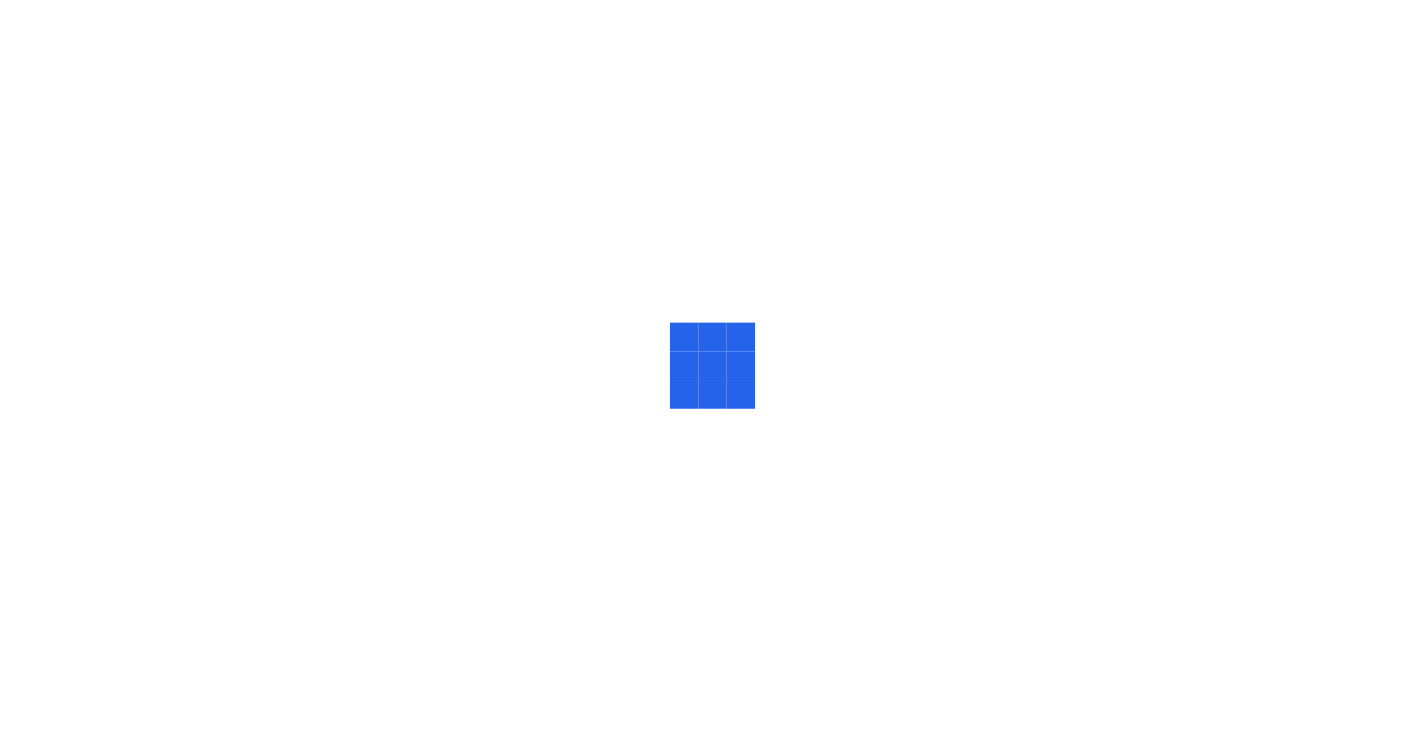 scroll, scrollTop: 0, scrollLeft: 0, axis: both 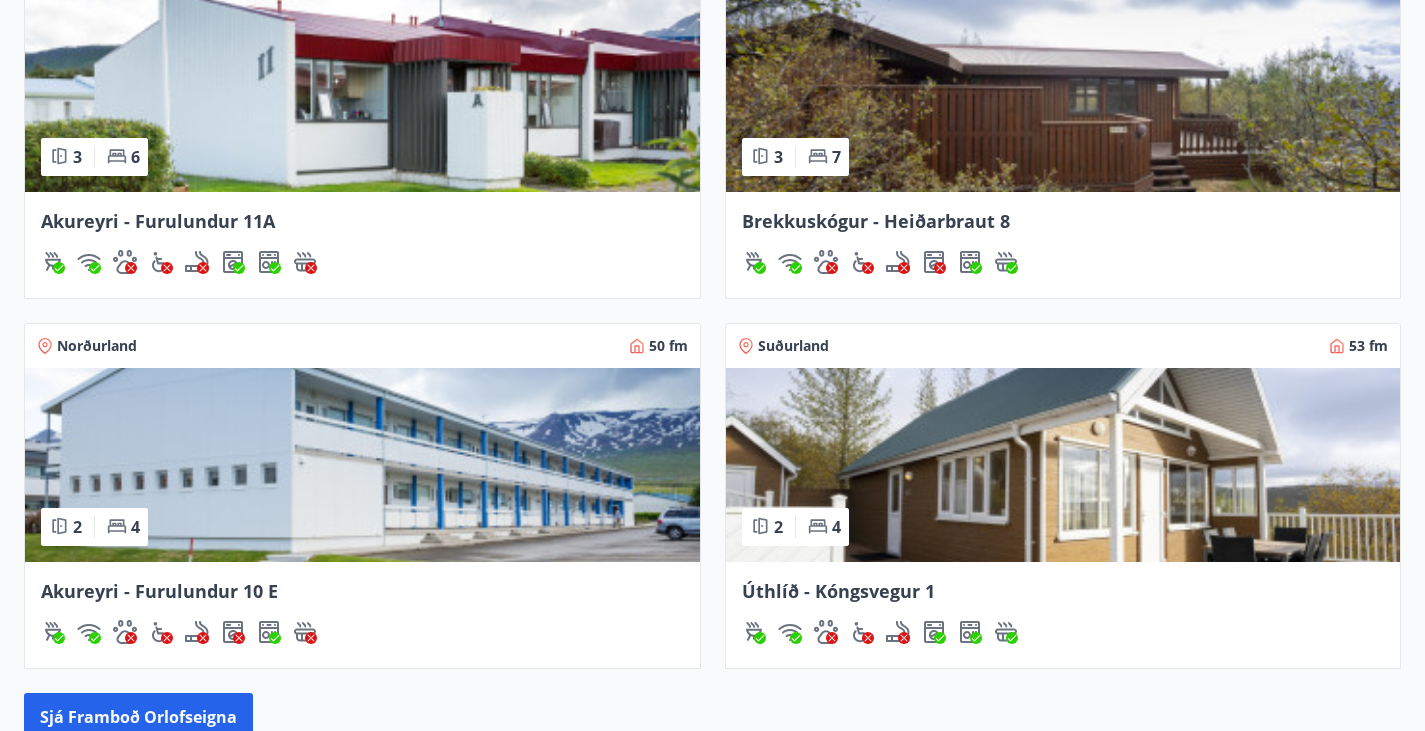 click on "Sjá allt" at bounding box center (48, 1323) 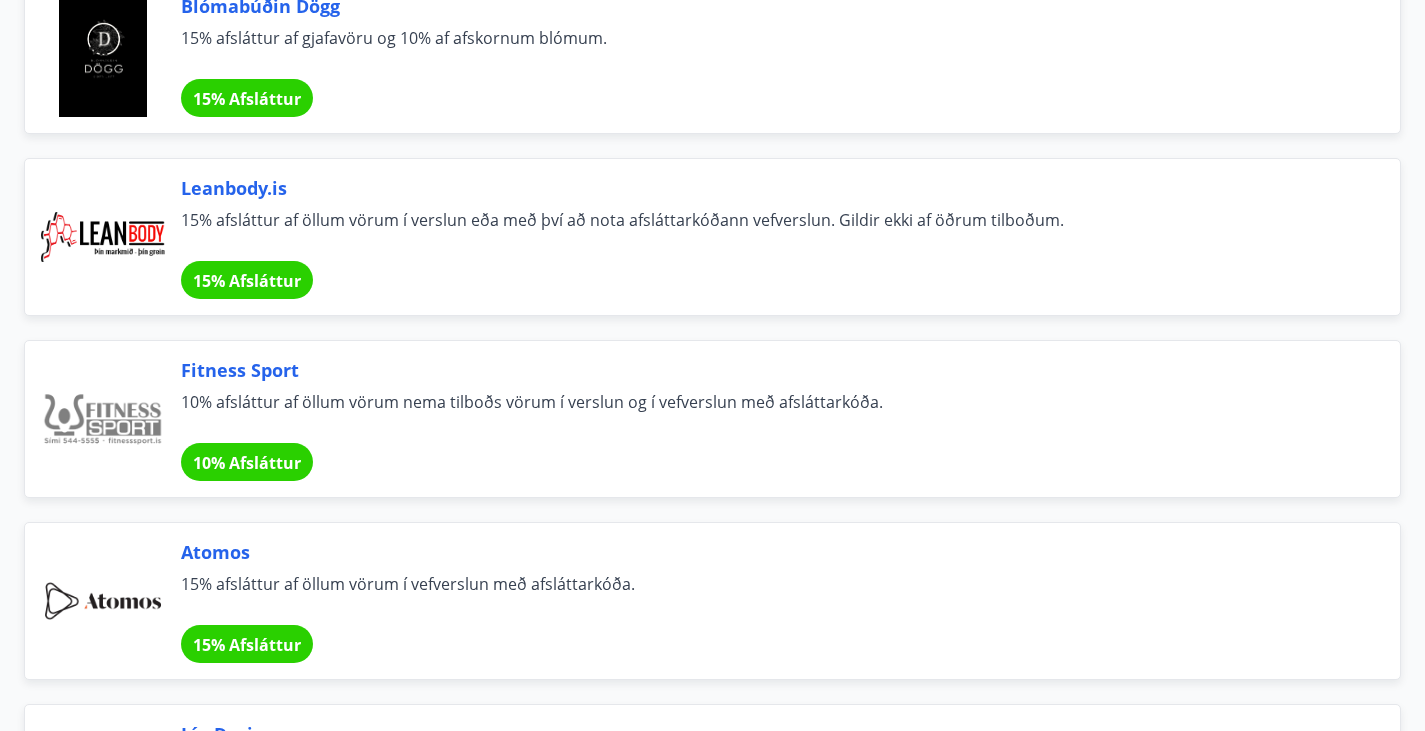 scroll, scrollTop: 0, scrollLeft: 0, axis: both 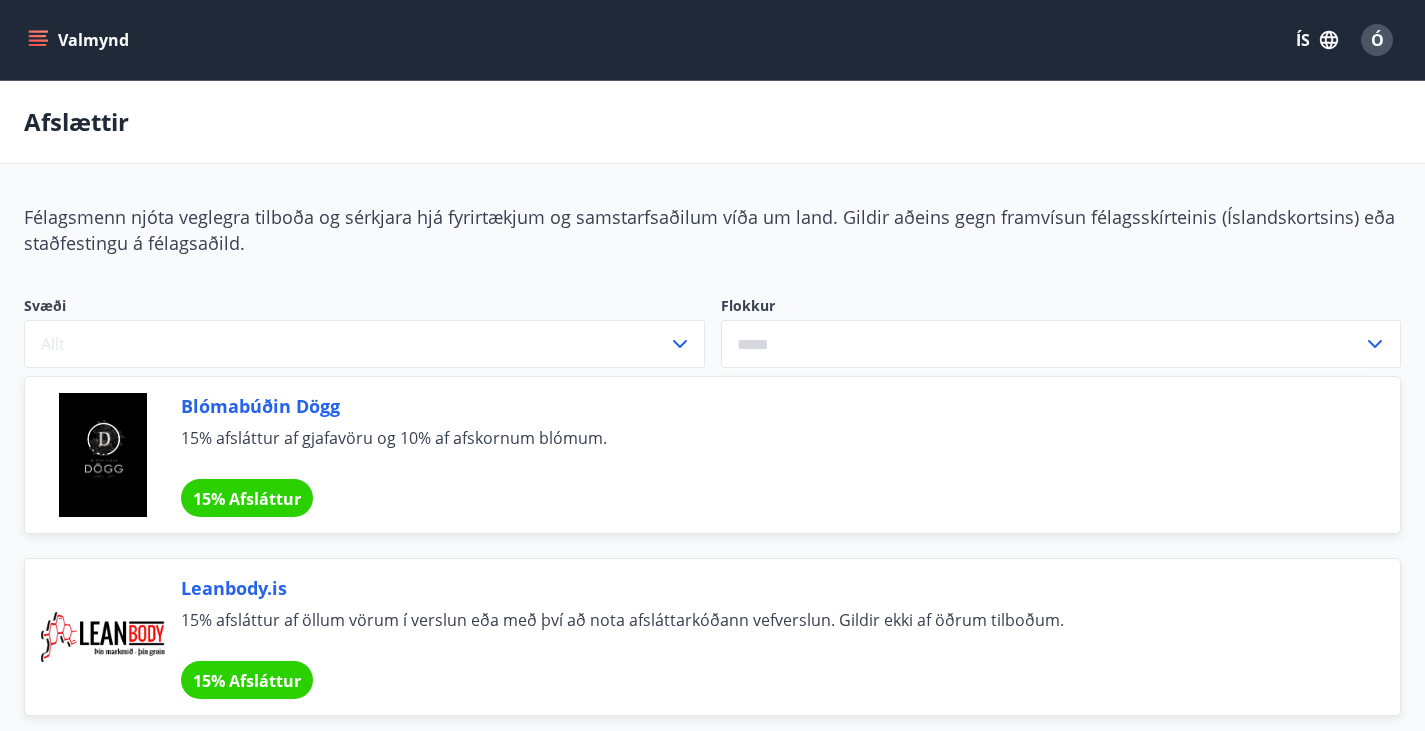 click at bounding box center [1042, 344] 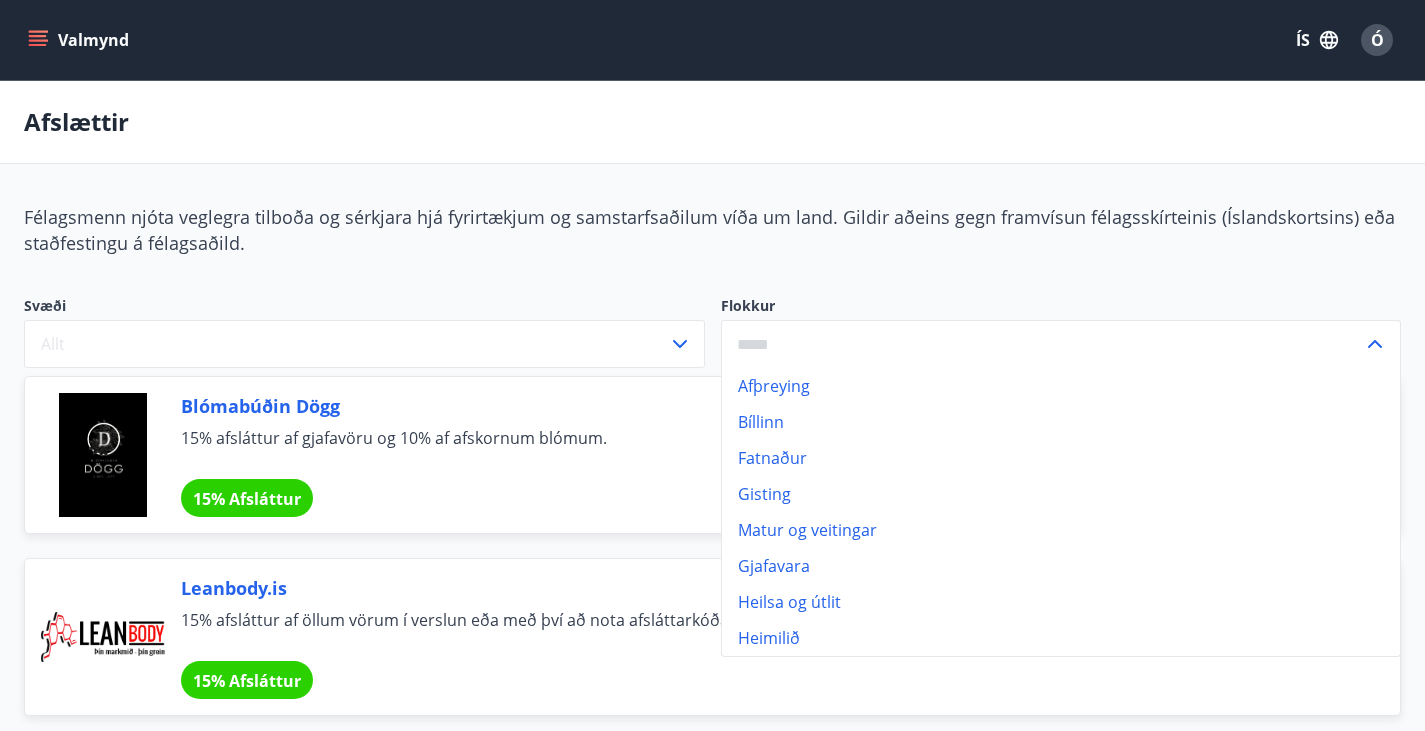 click on "Bíllinn" at bounding box center [1061, 422] 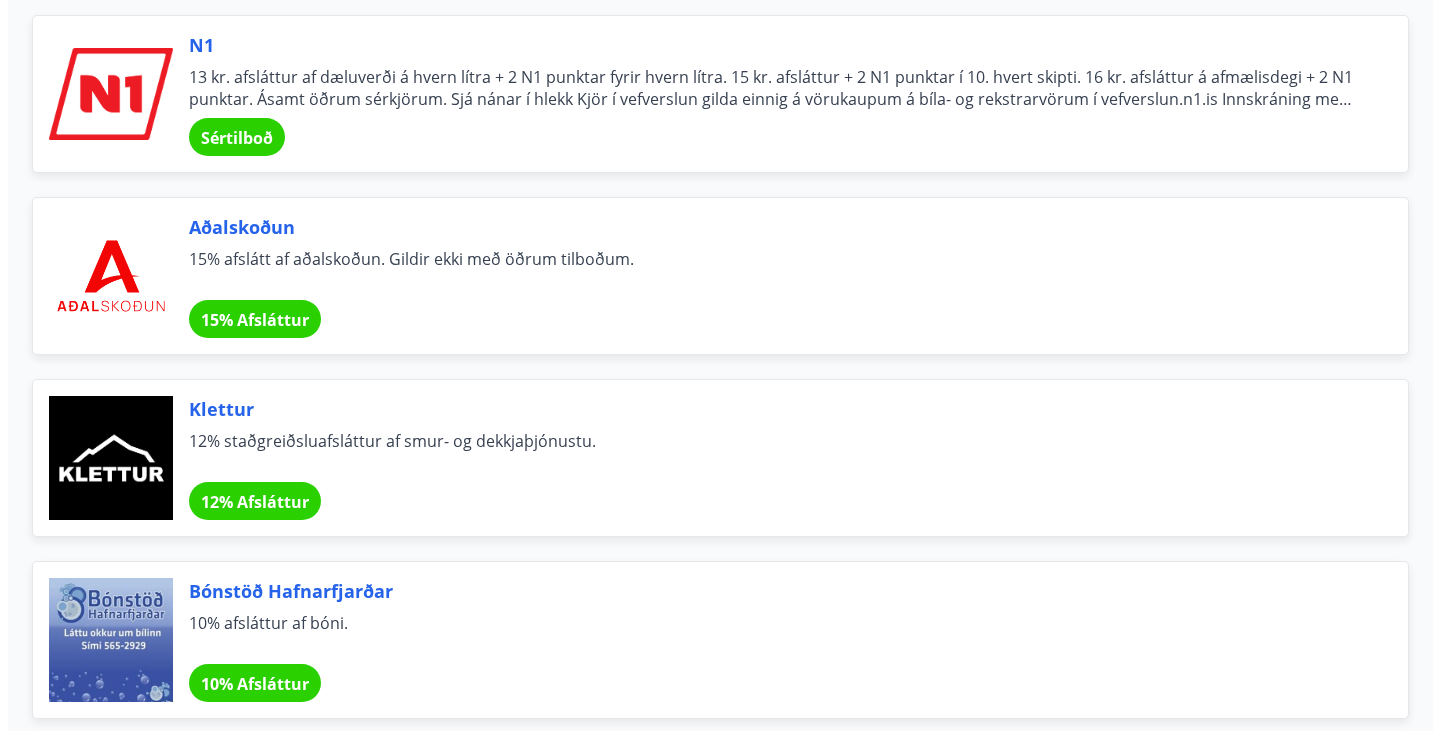 scroll, scrollTop: 145, scrollLeft: 0, axis: vertical 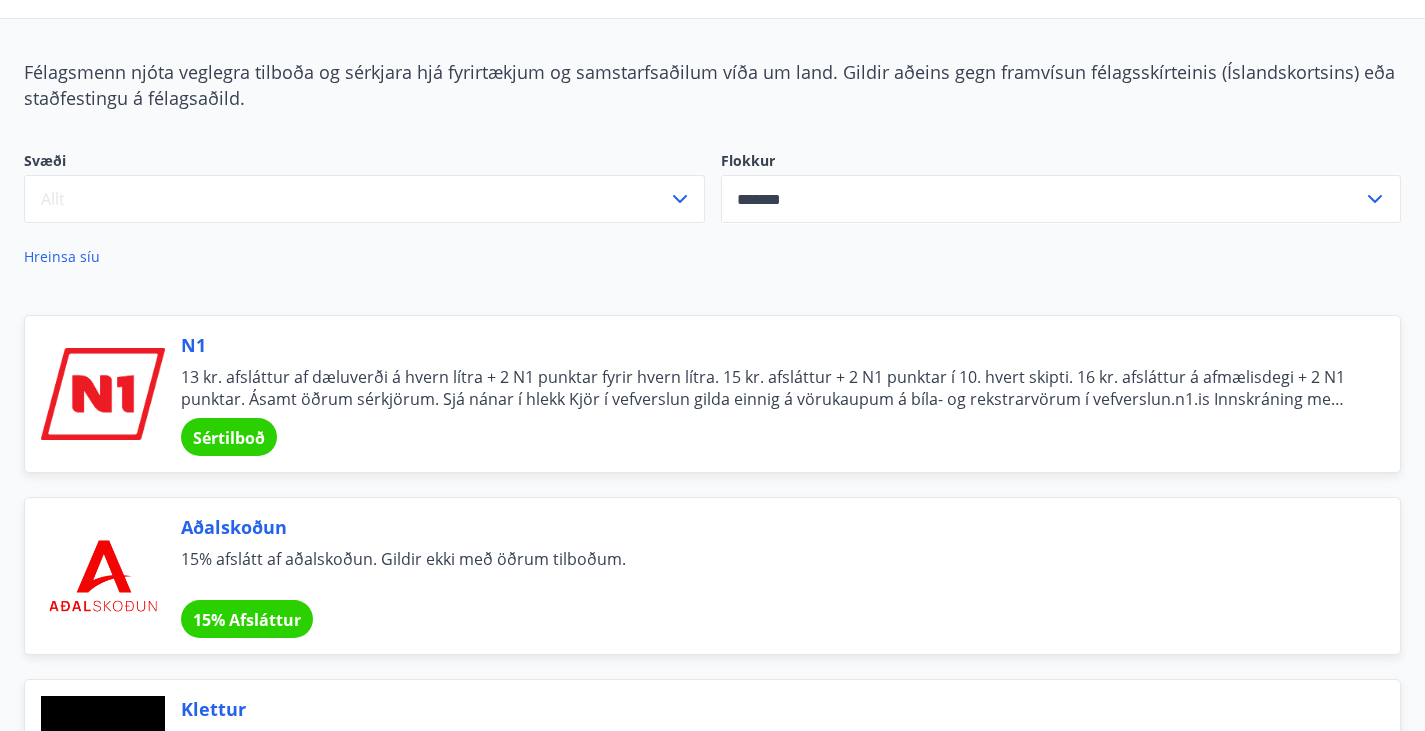 click on "Sértilboð" at bounding box center [0, 0] 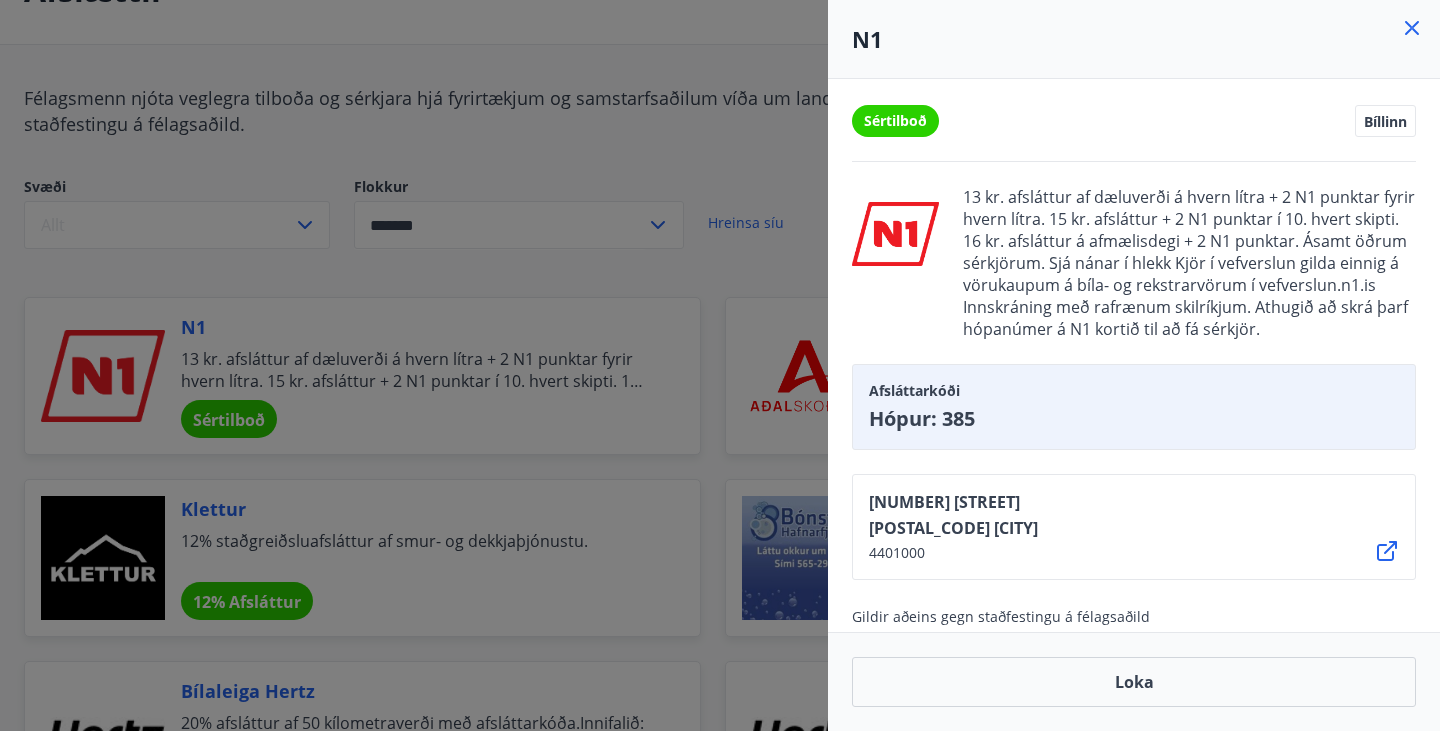 scroll, scrollTop: 0, scrollLeft: 0, axis: both 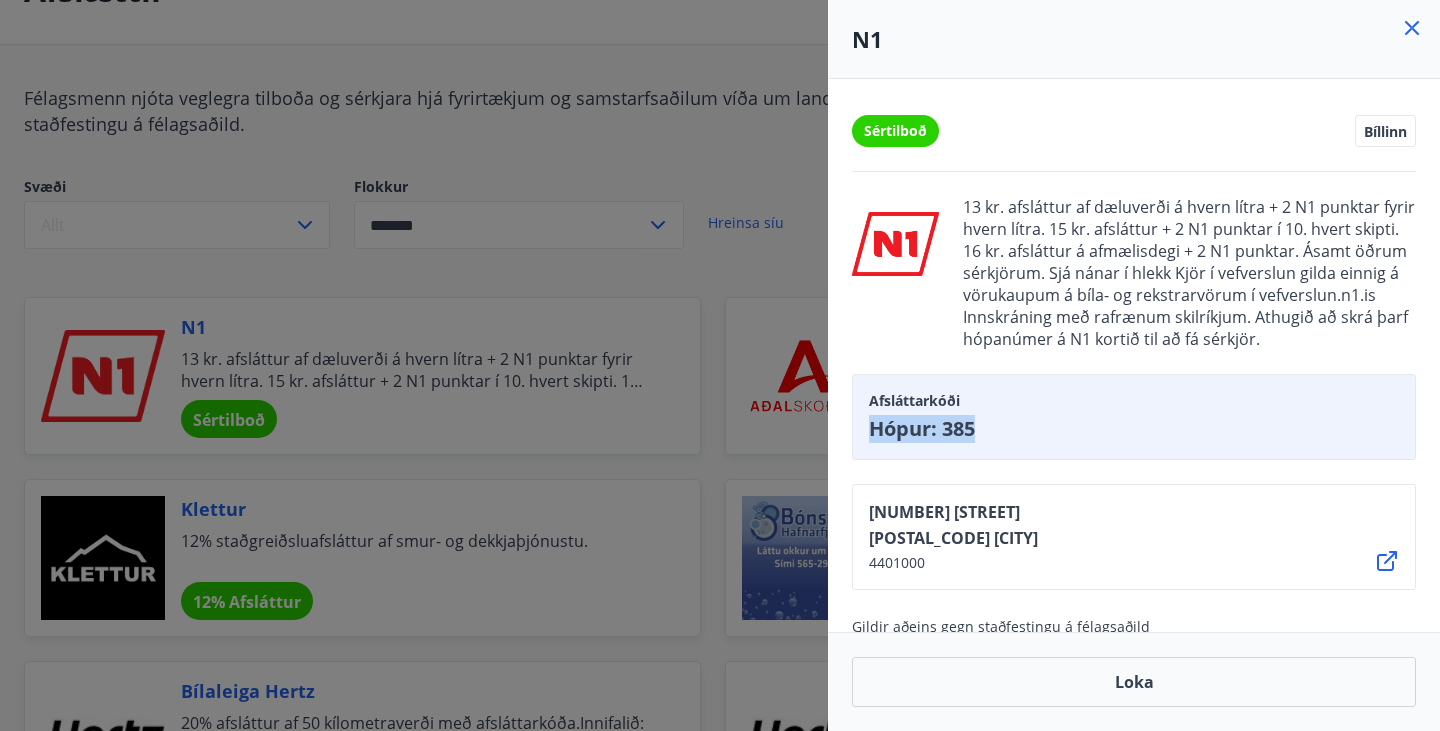 drag, startPoint x: 875, startPoint y: 429, endPoint x: 979, endPoint y: 429, distance: 104 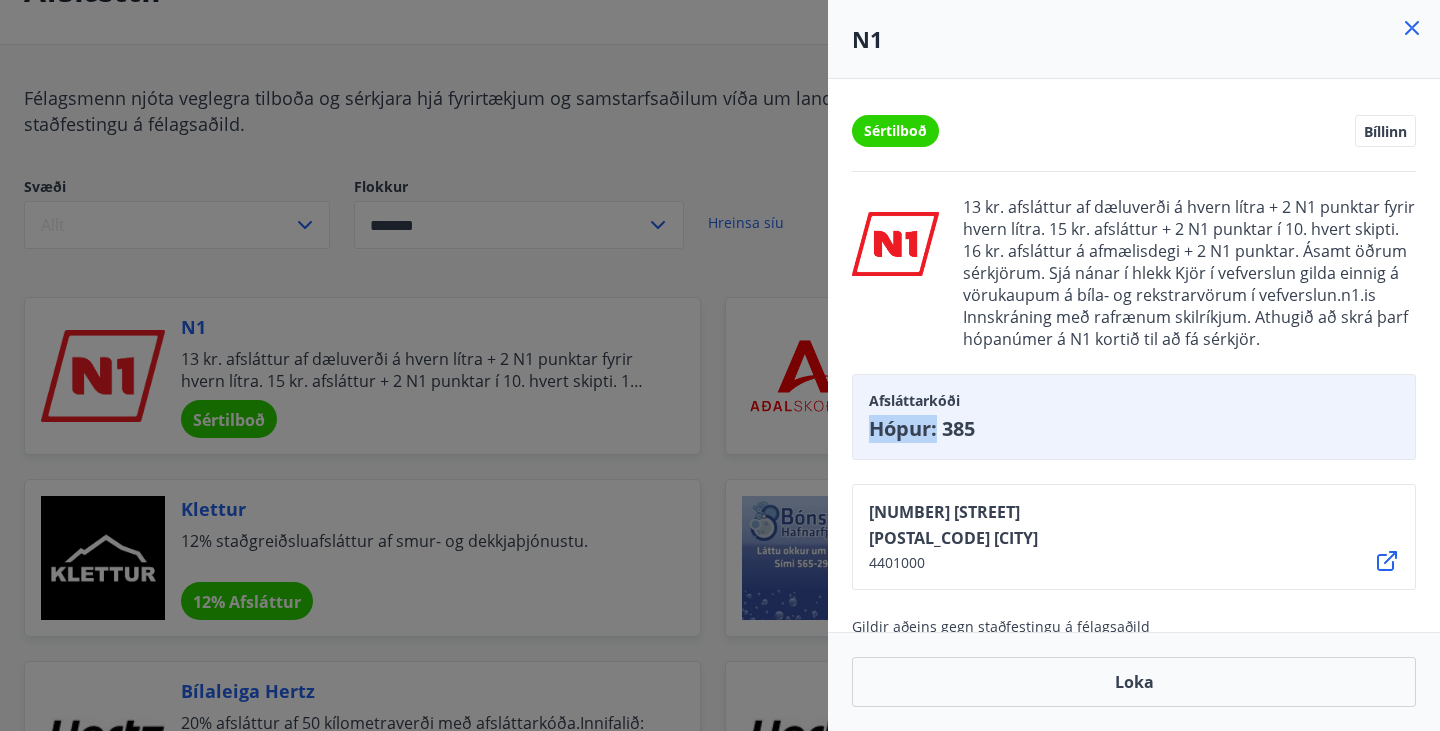 drag, startPoint x: 865, startPoint y: 425, endPoint x: 935, endPoint y: 428, distance: 70.064255 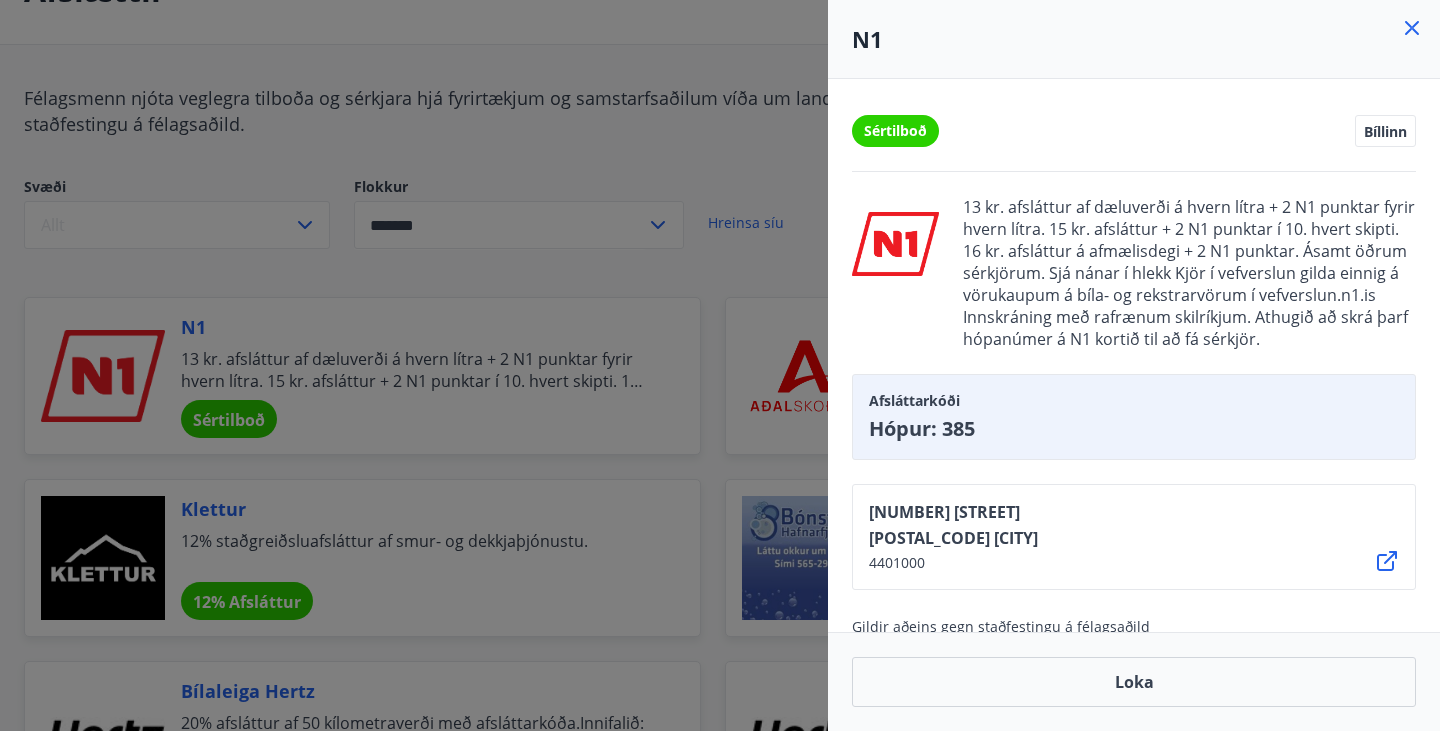 click on "Afsláttarkóði Hópur: 385" at bounding box center (1134, 417) 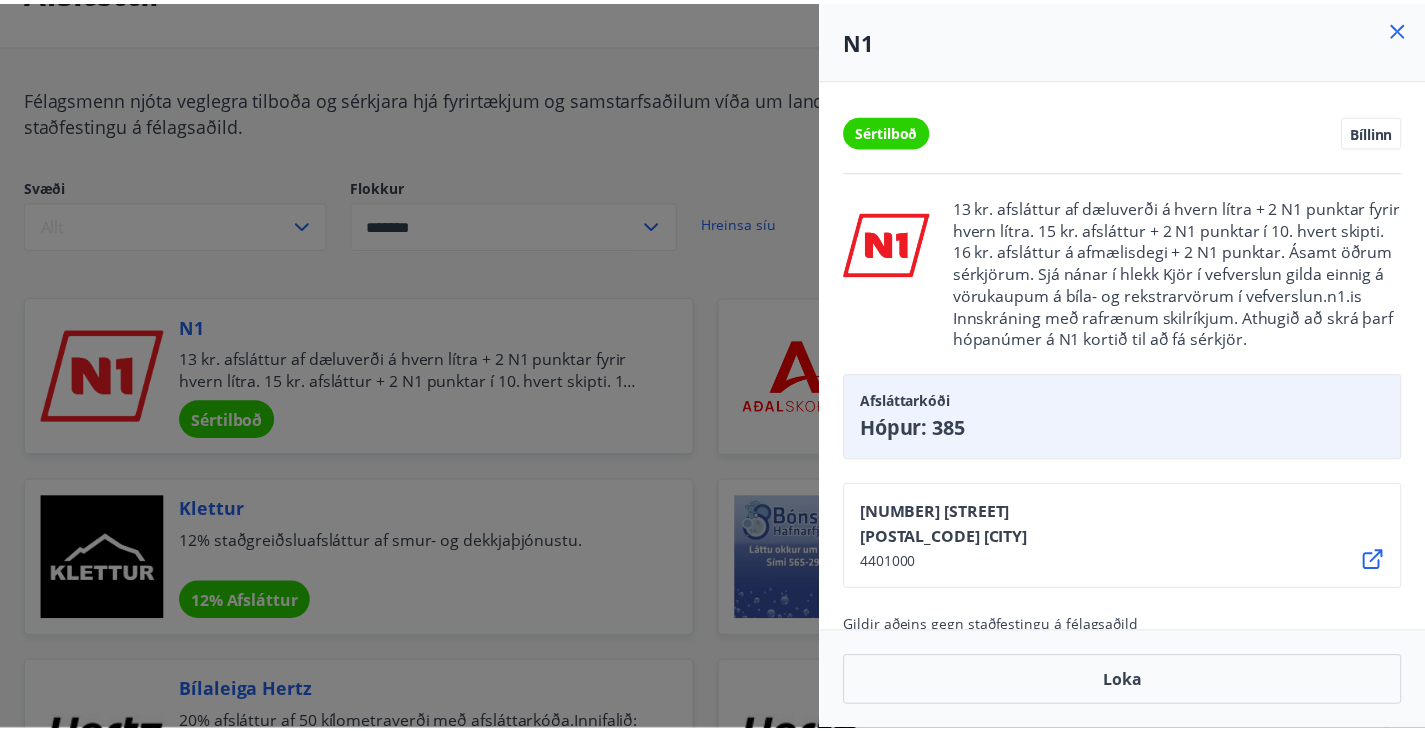 scroll, scrollTop: 29, scrollLeft: 0, axis: vertical 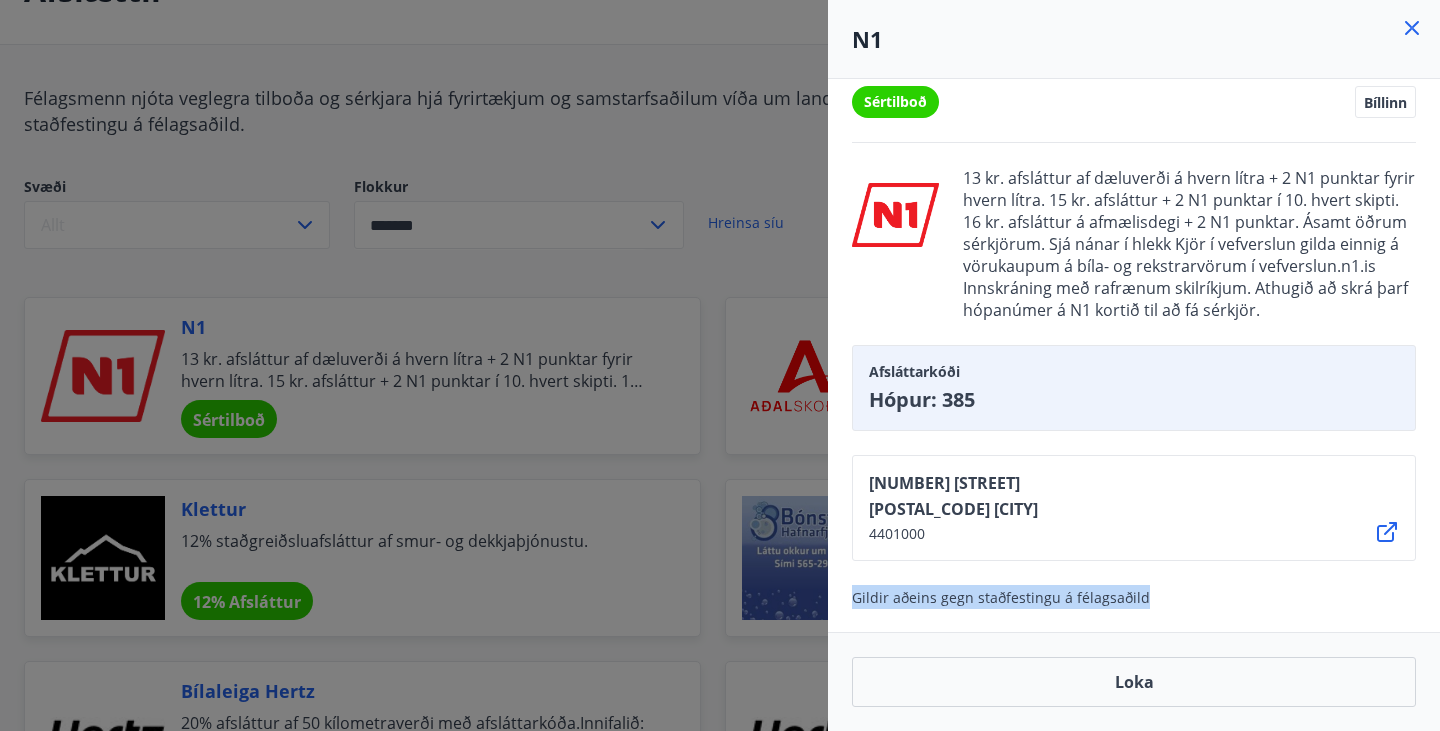 drag, startPoint x: 851, startPoint y: 596, endPoint x: 1149, endPoint y: 609, distance: 298.28342 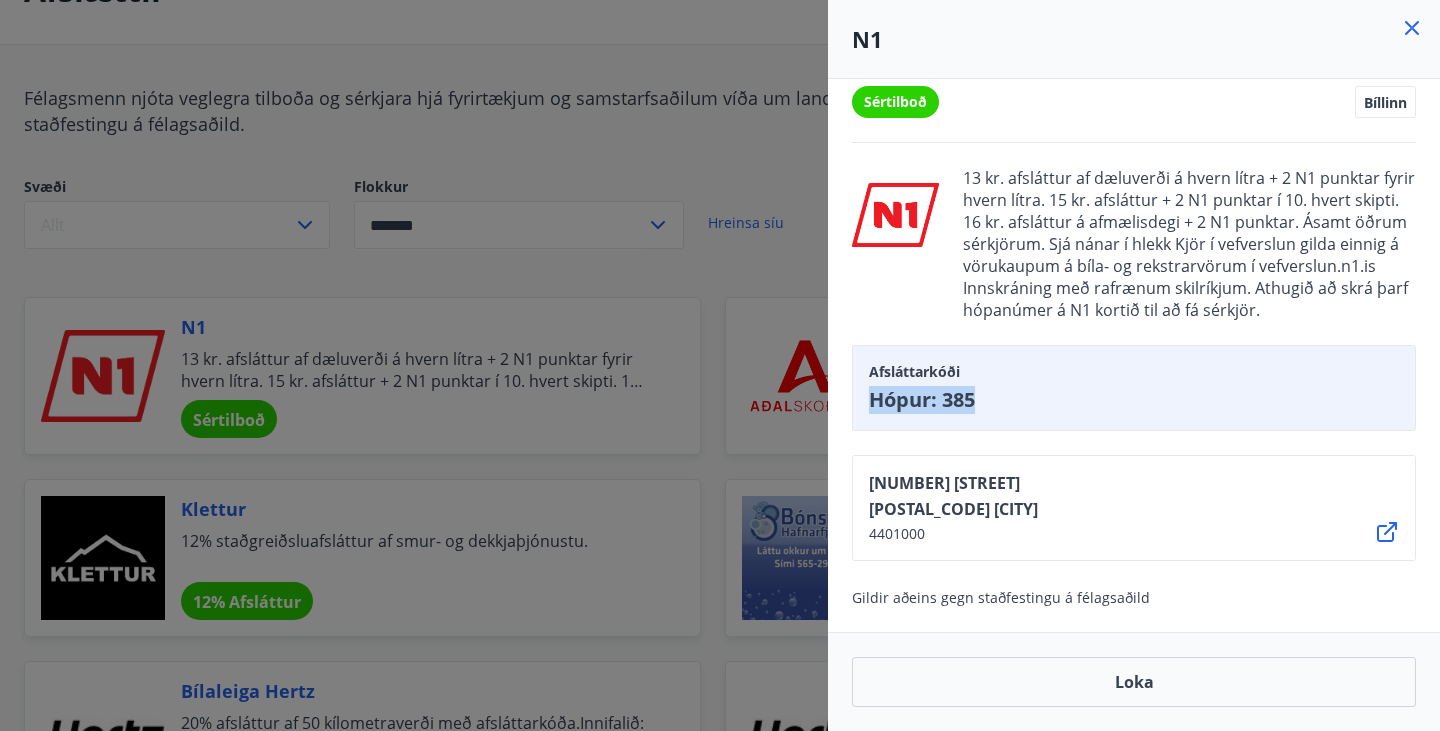 drag, startPoint x: 982, startPoint y: 394, endPoint x: 870, endPoint y: 400, distance: 112.1606 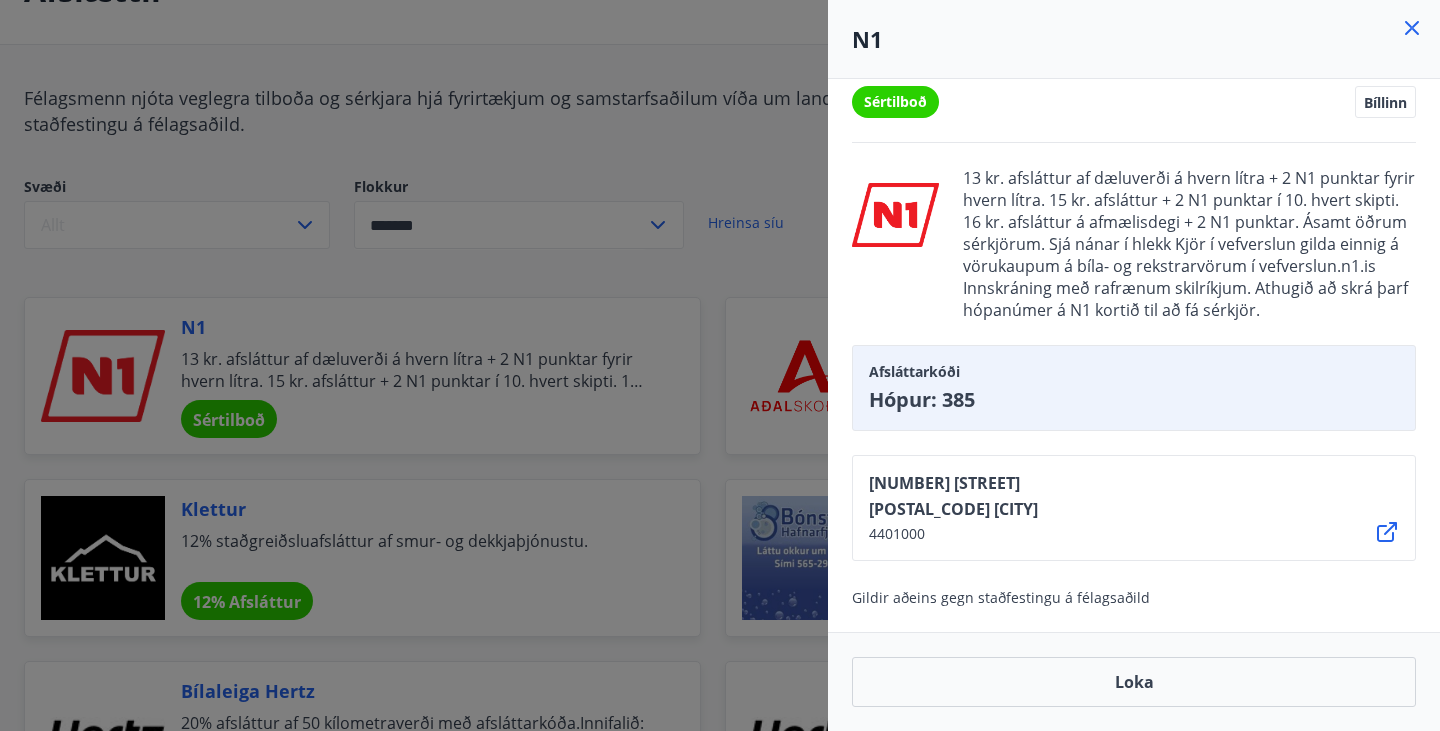 click at bounding box center [720, 365] 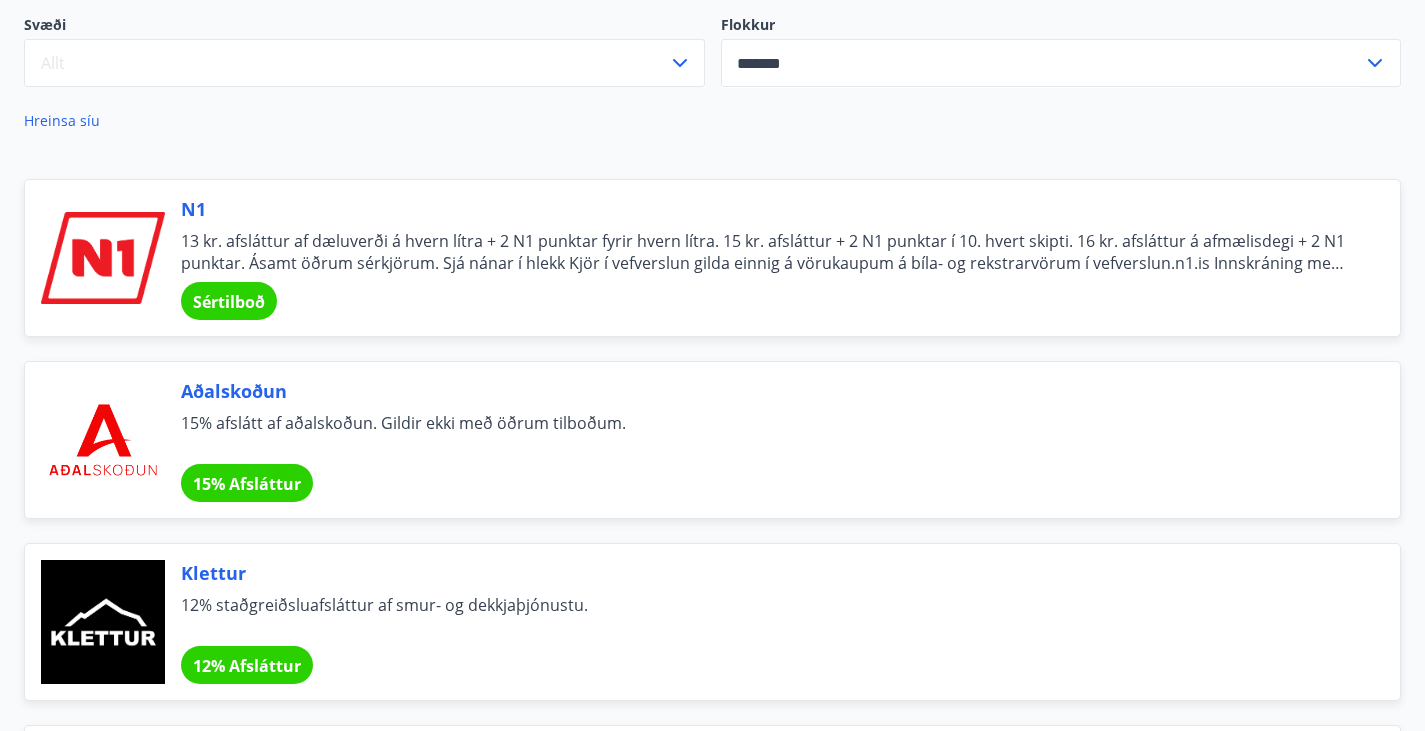scroll, scrollTop: 0, scrollLeft: 0, axis: both 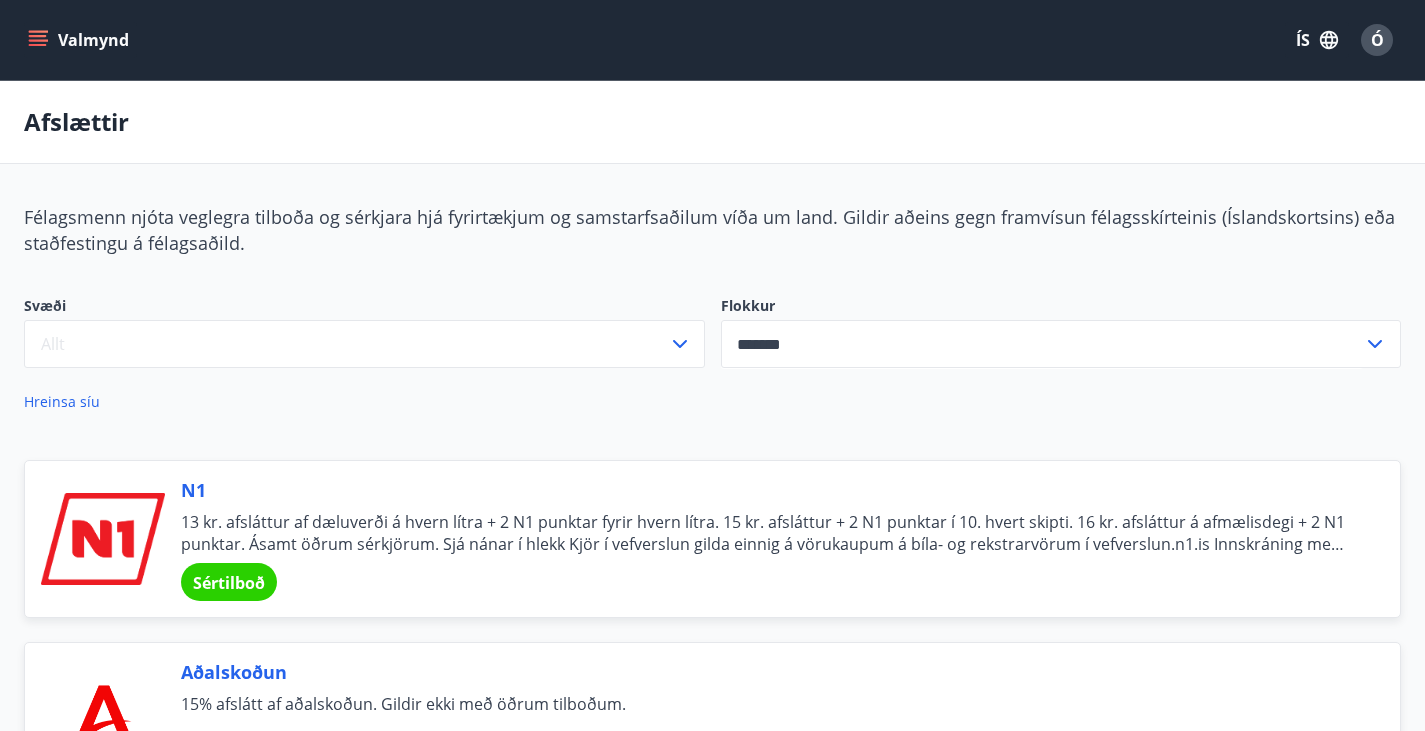 click at bounding box center [38, 40] 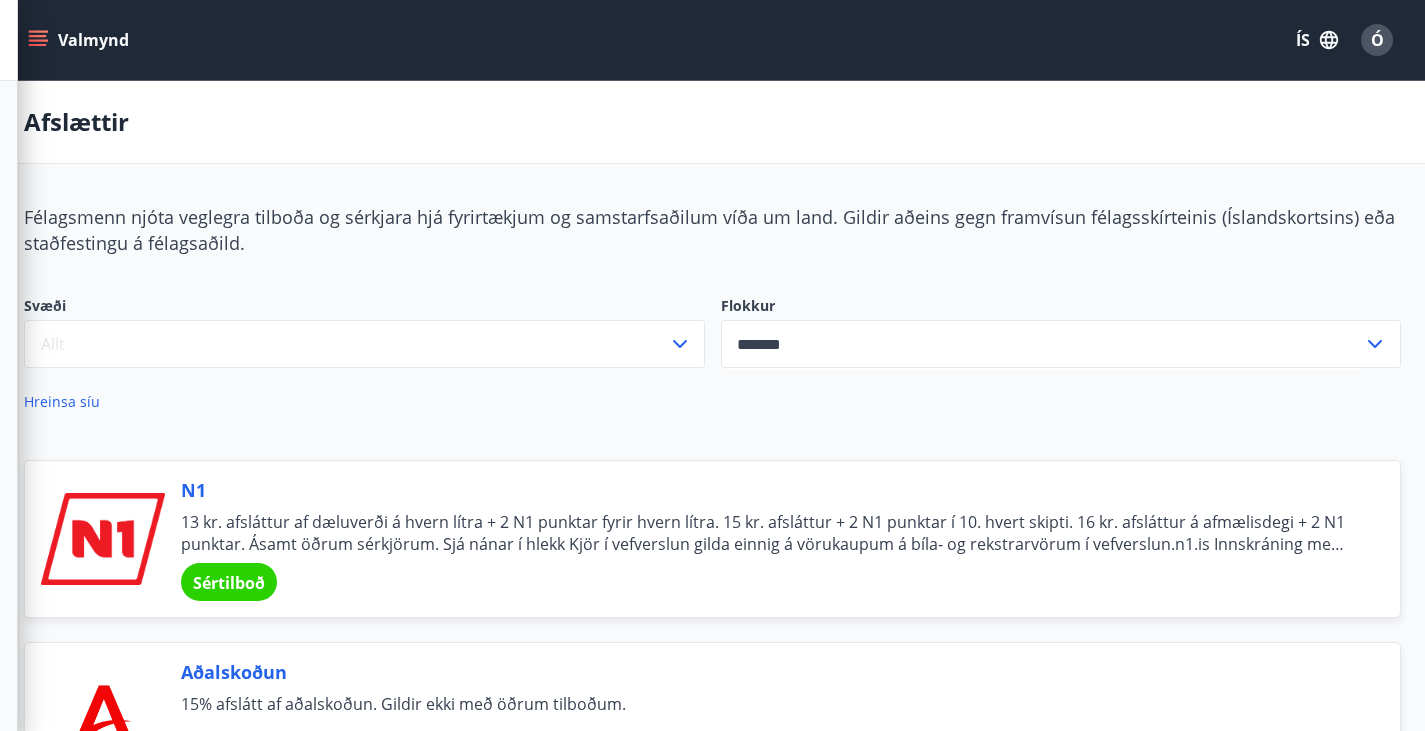 click on "Afslættir" at bounding box center (712, 122) 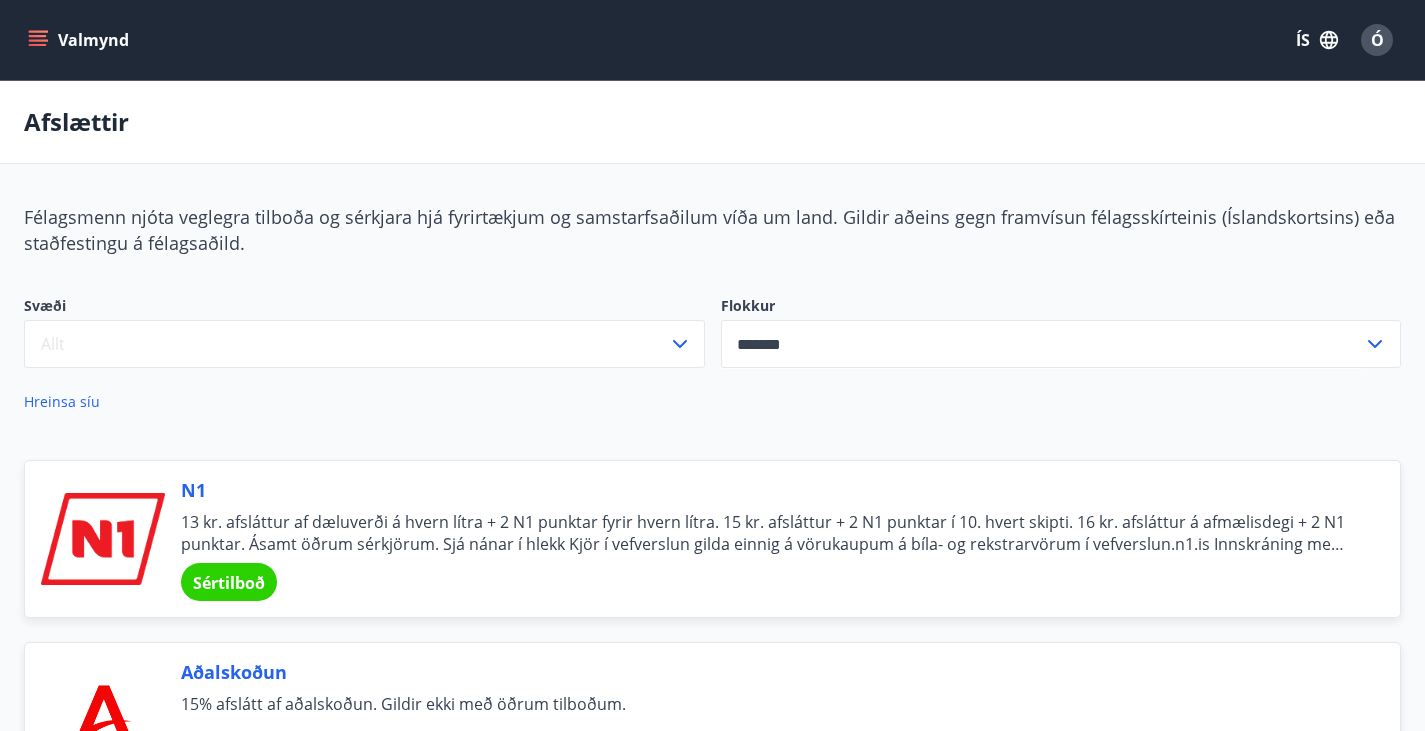 click at bounding box center [40, 40] 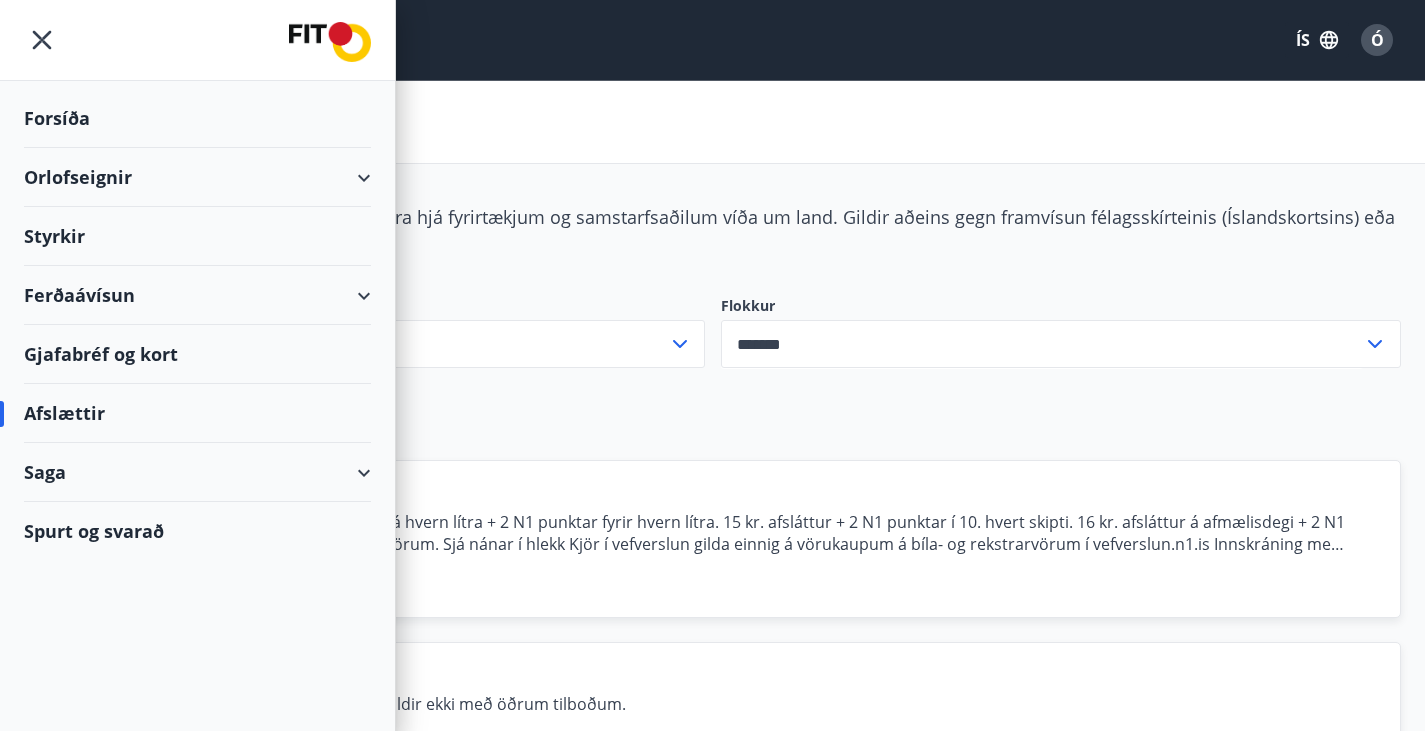 click on "Styrkir" at bounding box center [197, 118] 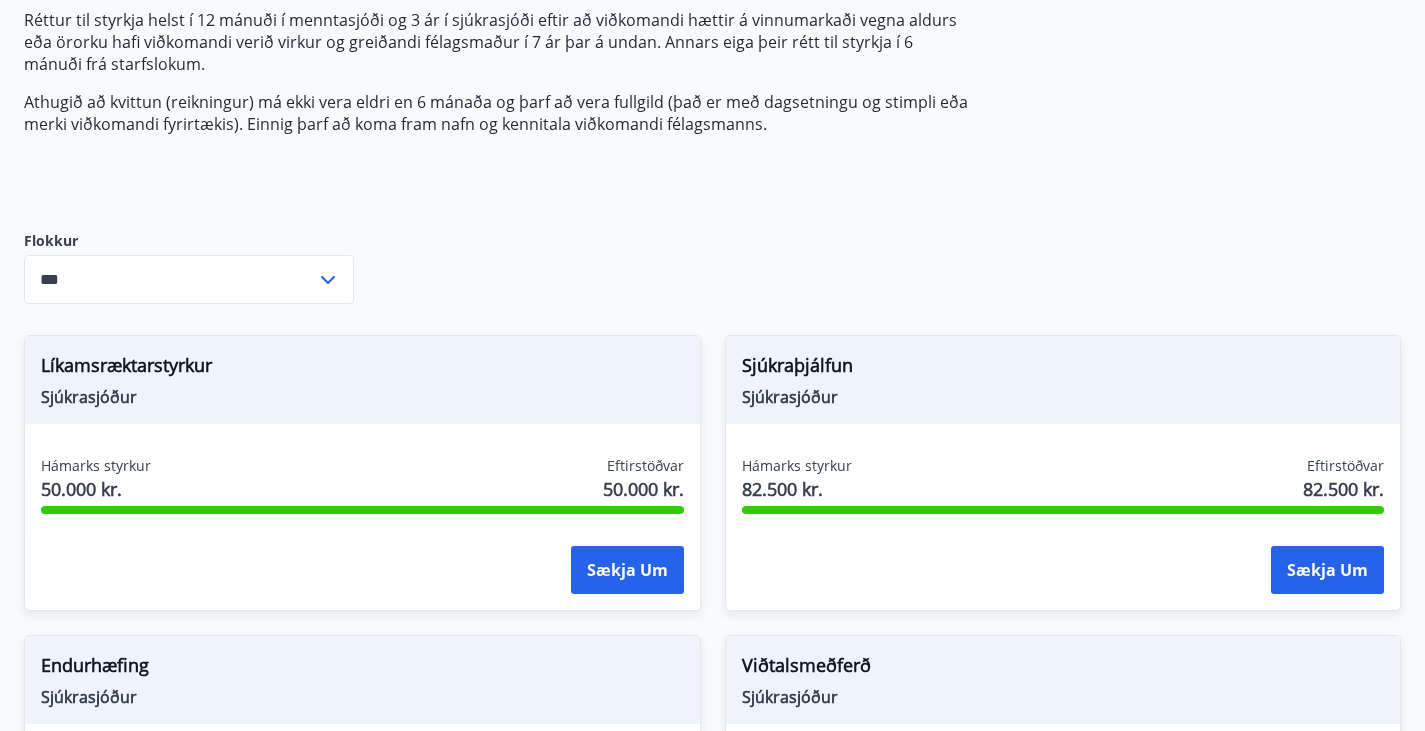 scroll, scrollTop: 0, scrollLeft: 0, axis: both 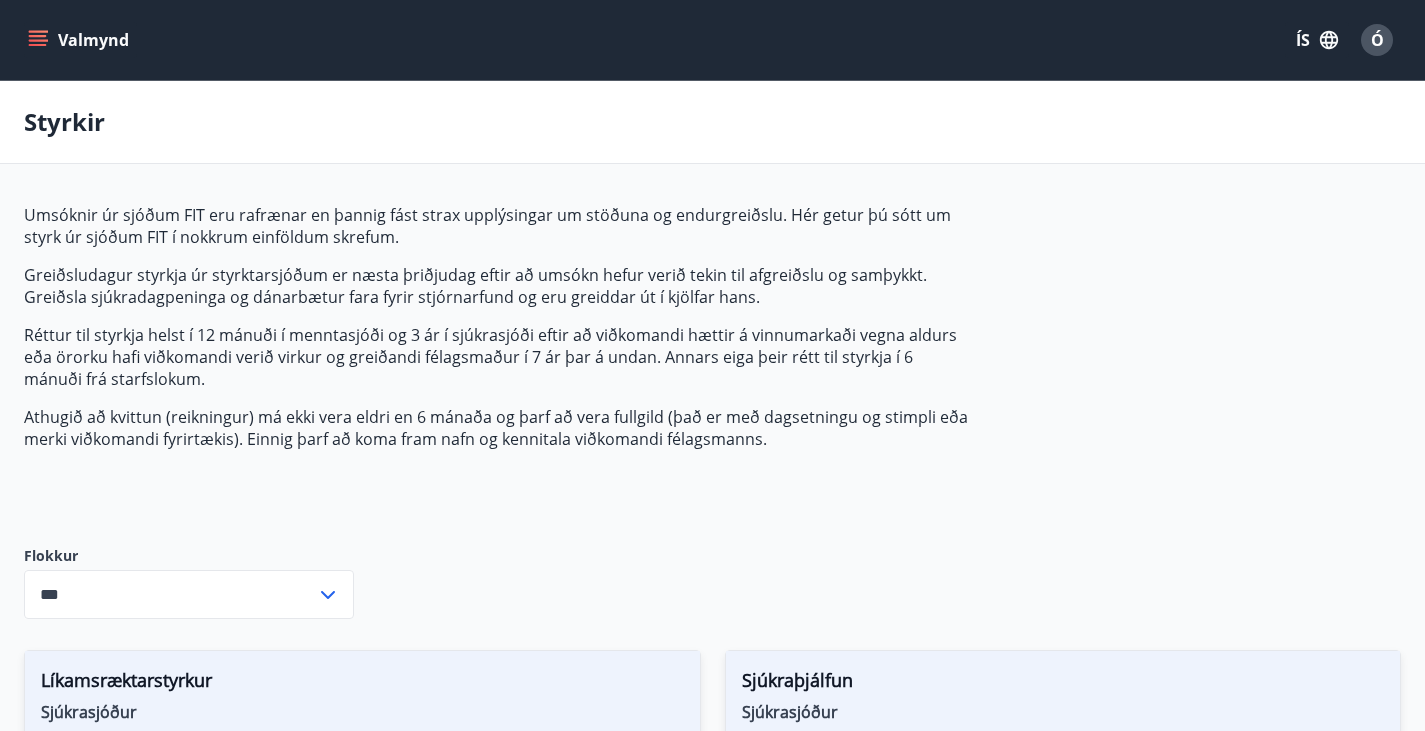 click at bounding box center [38, 40] 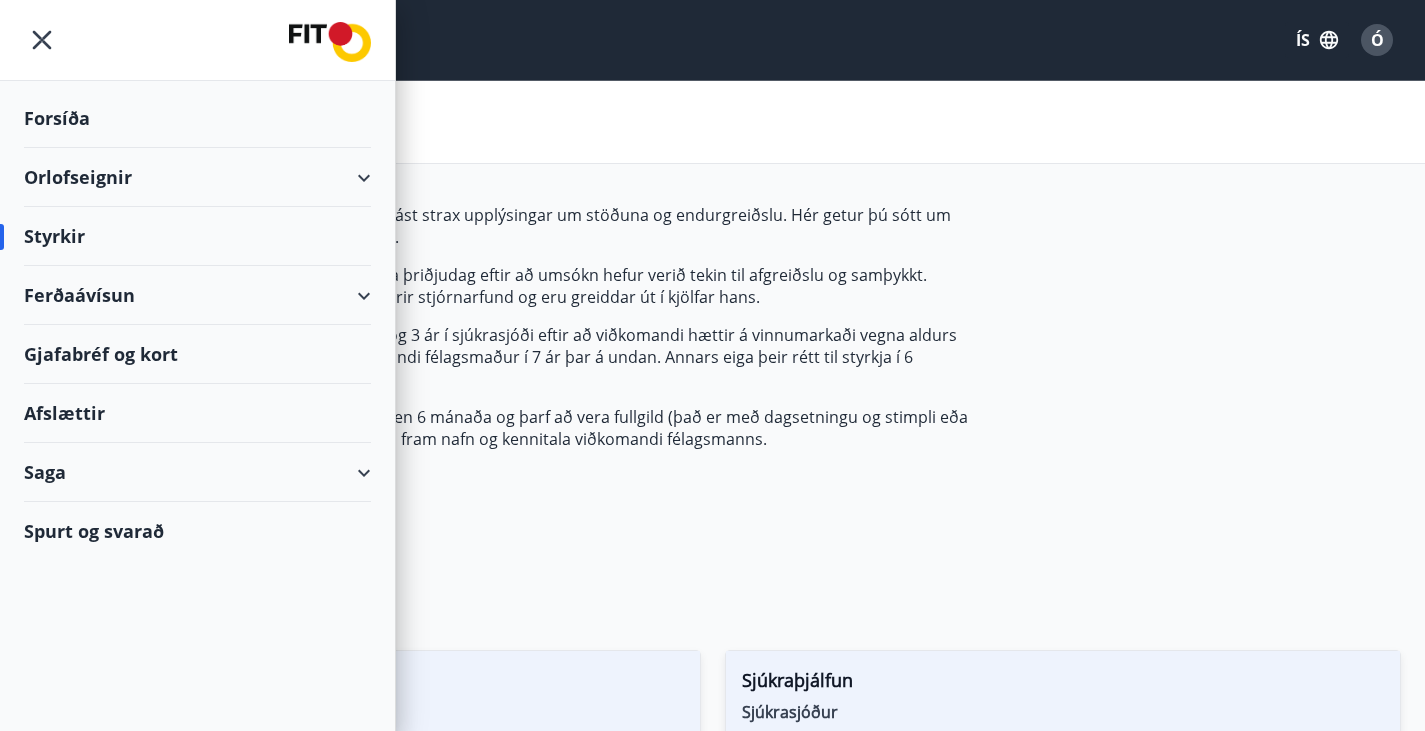 click on "Orlofseignir" at bounding box center (197, 177) 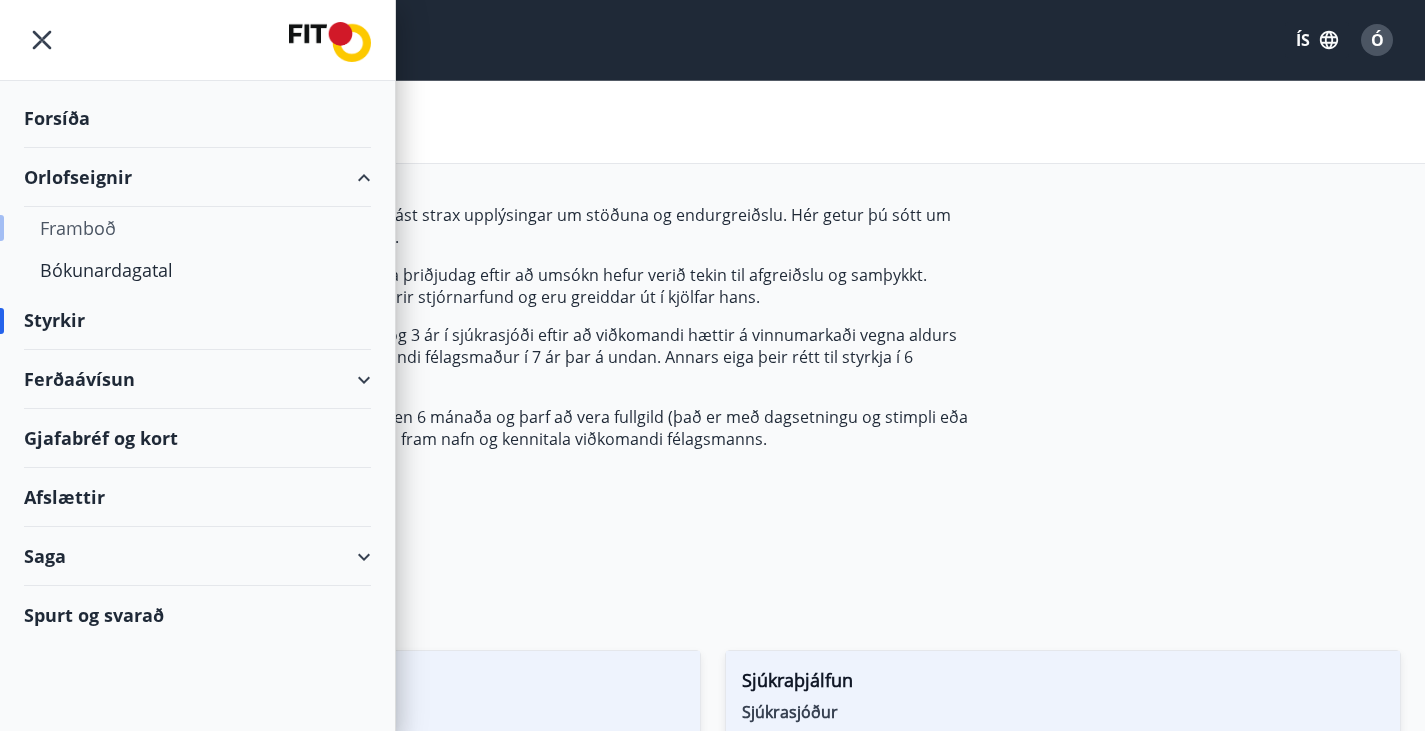 click on "Framboð" at bounding box center (197, 228) 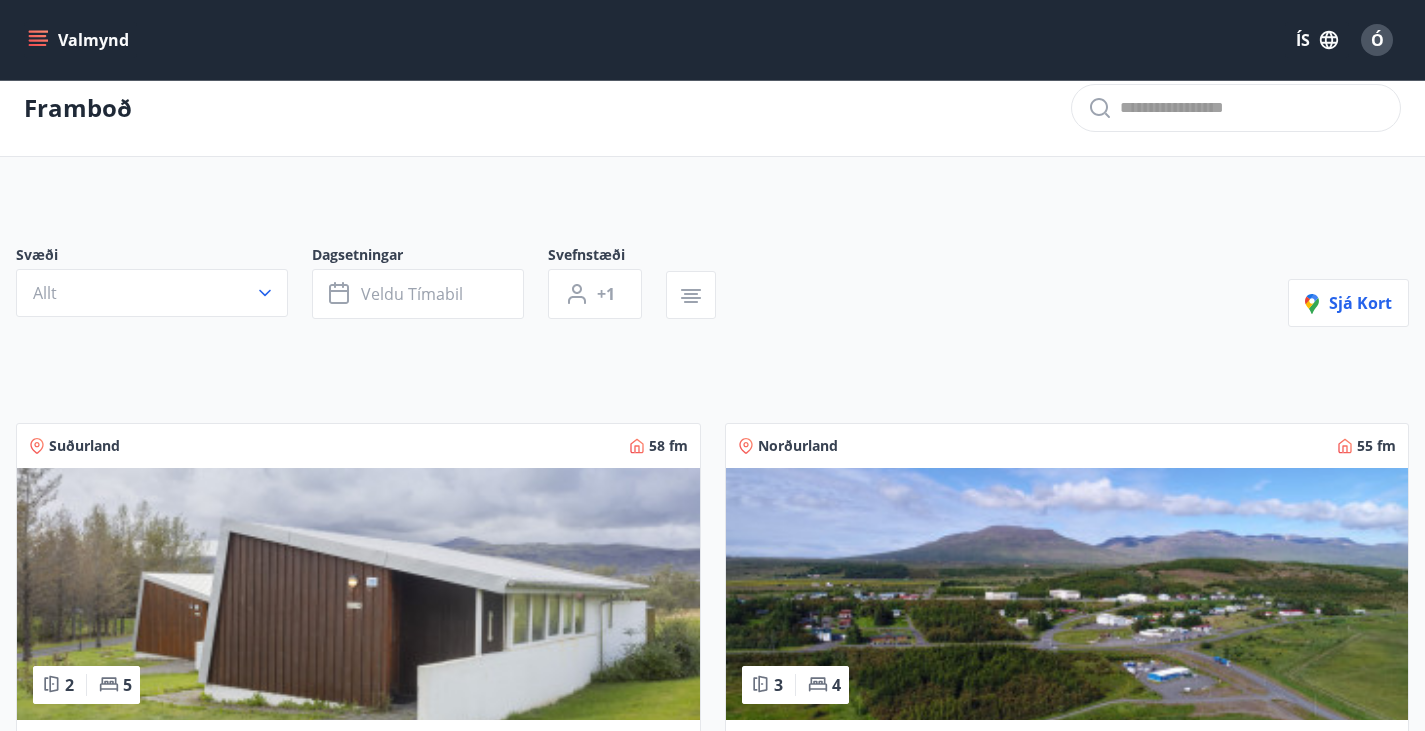 scroll, scrollTop: 0, scrollLeft: 0, axis: both 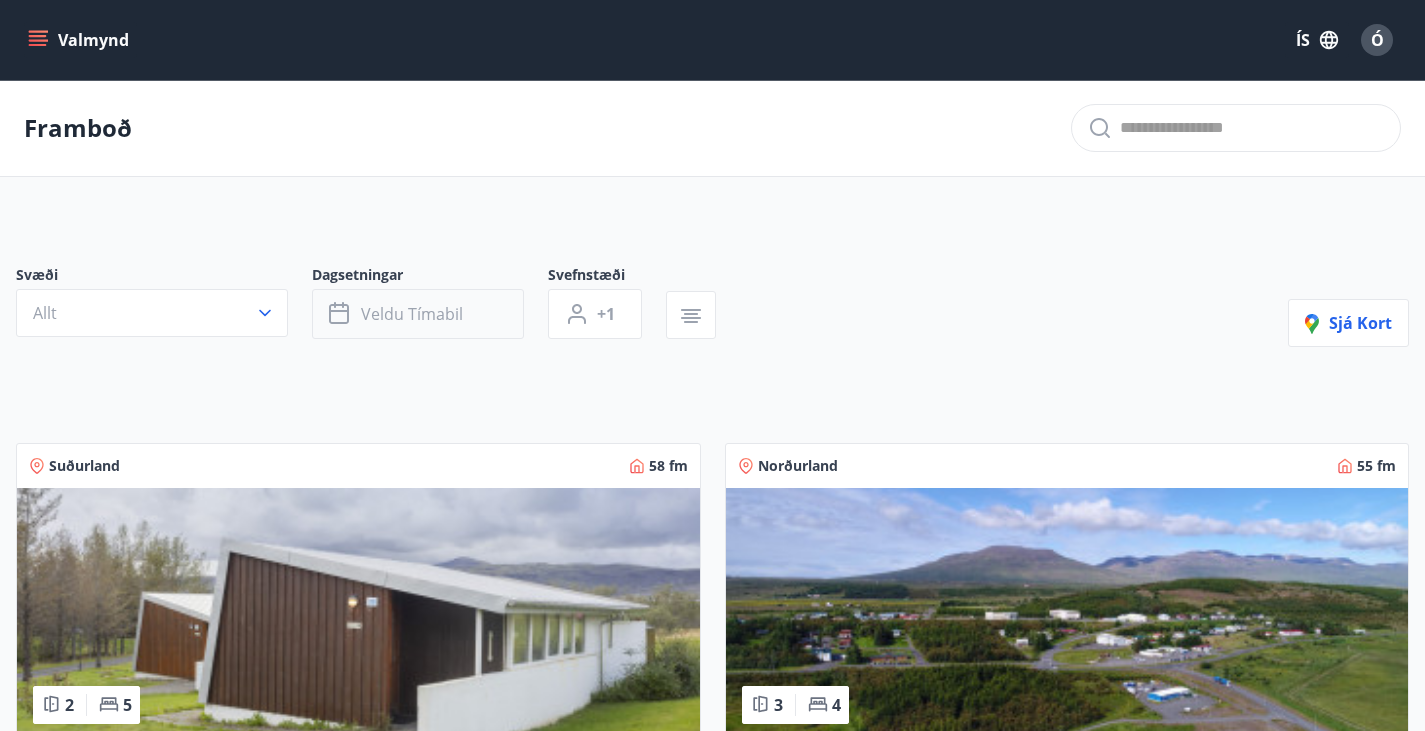 click at bounding box center [343, 305] 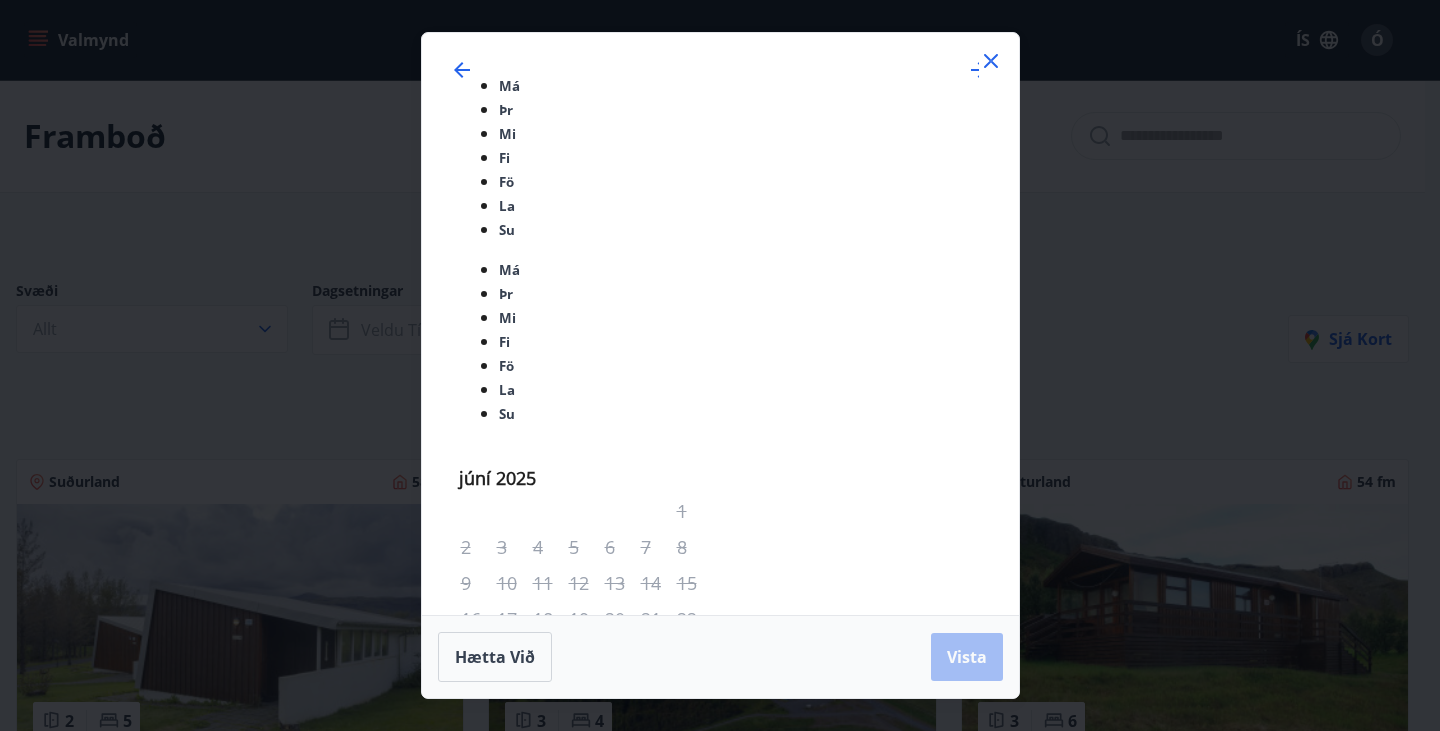click on "21" at bounding box center [478, 947] 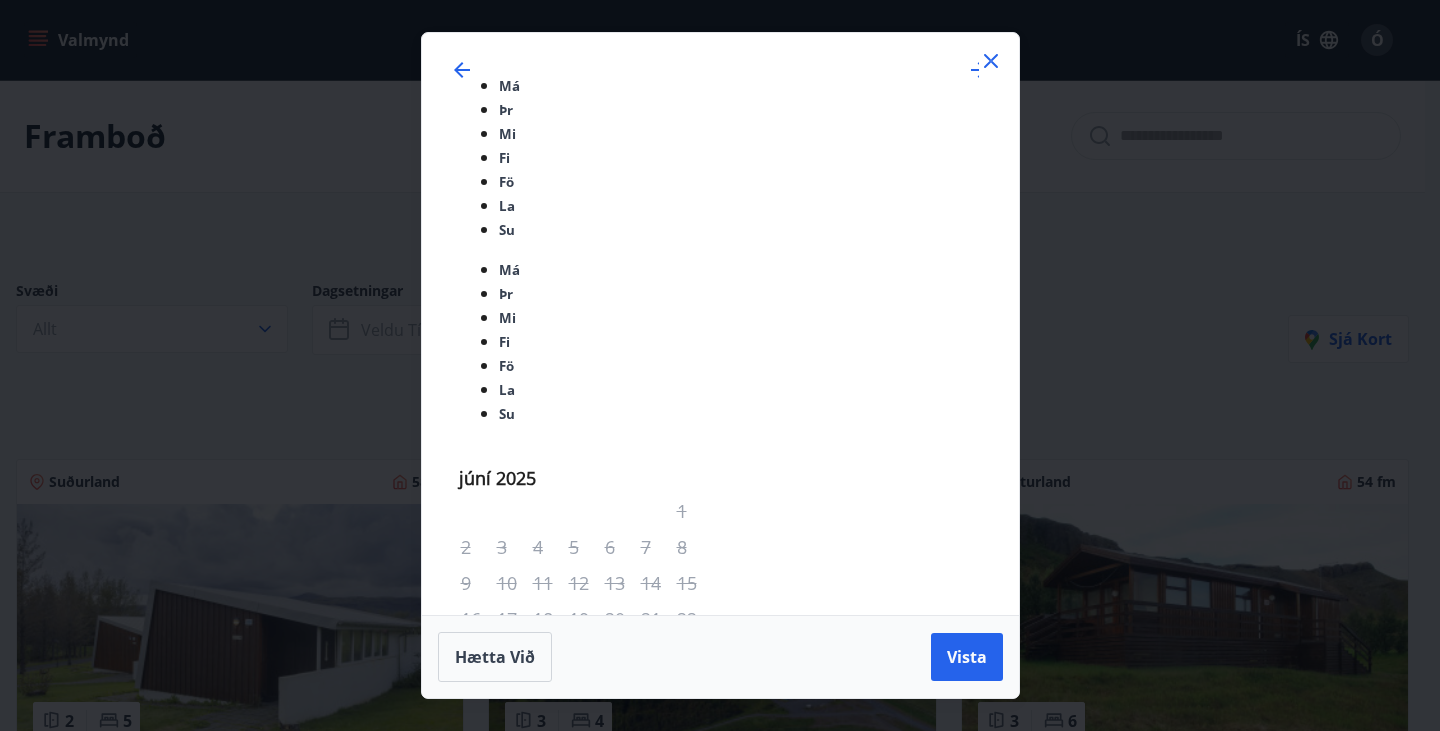 click on "18" at bounding box center [478, 1275] 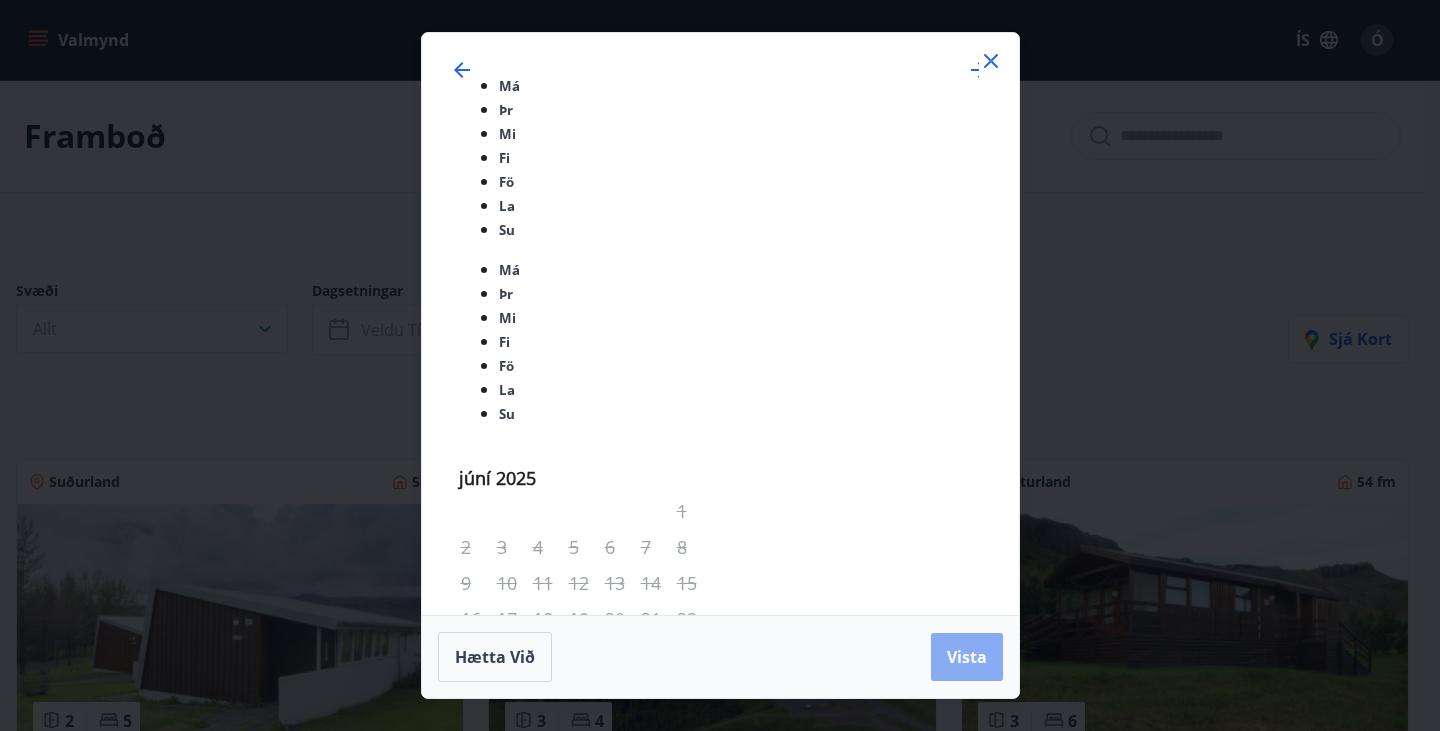 click on "Vista" at bounding box center (967, 657) 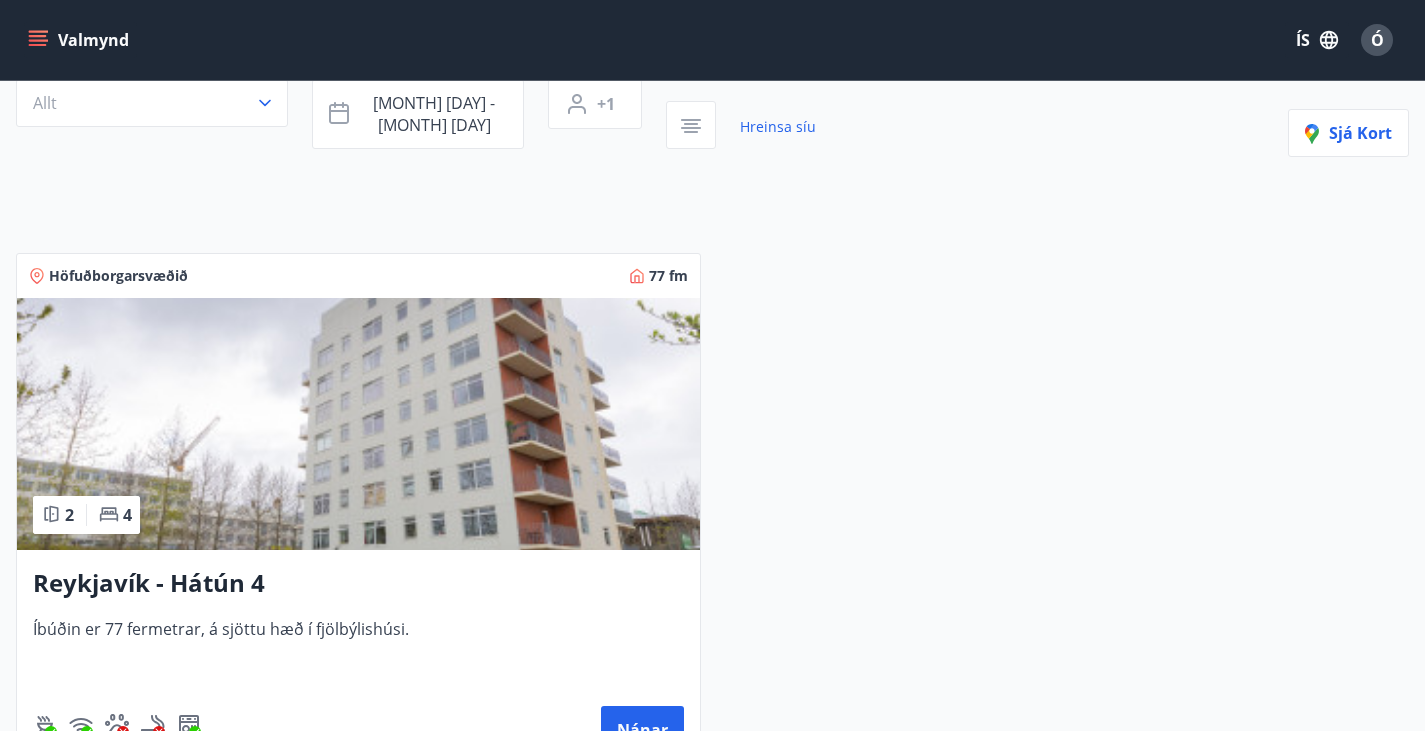 scroll, scrollTop: 310, scrollLeft: 0, axis: vertical 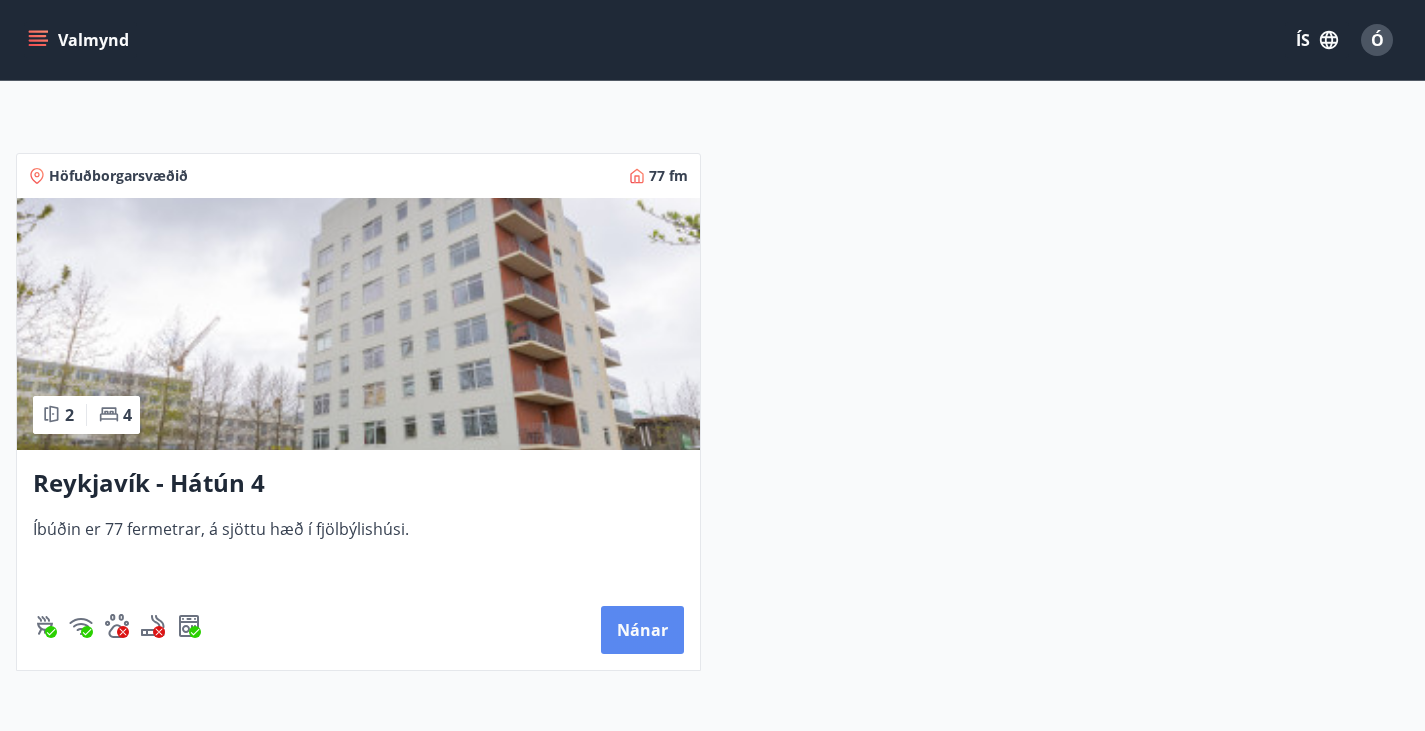 click on "Nánar" at bounding box center [642, 630] 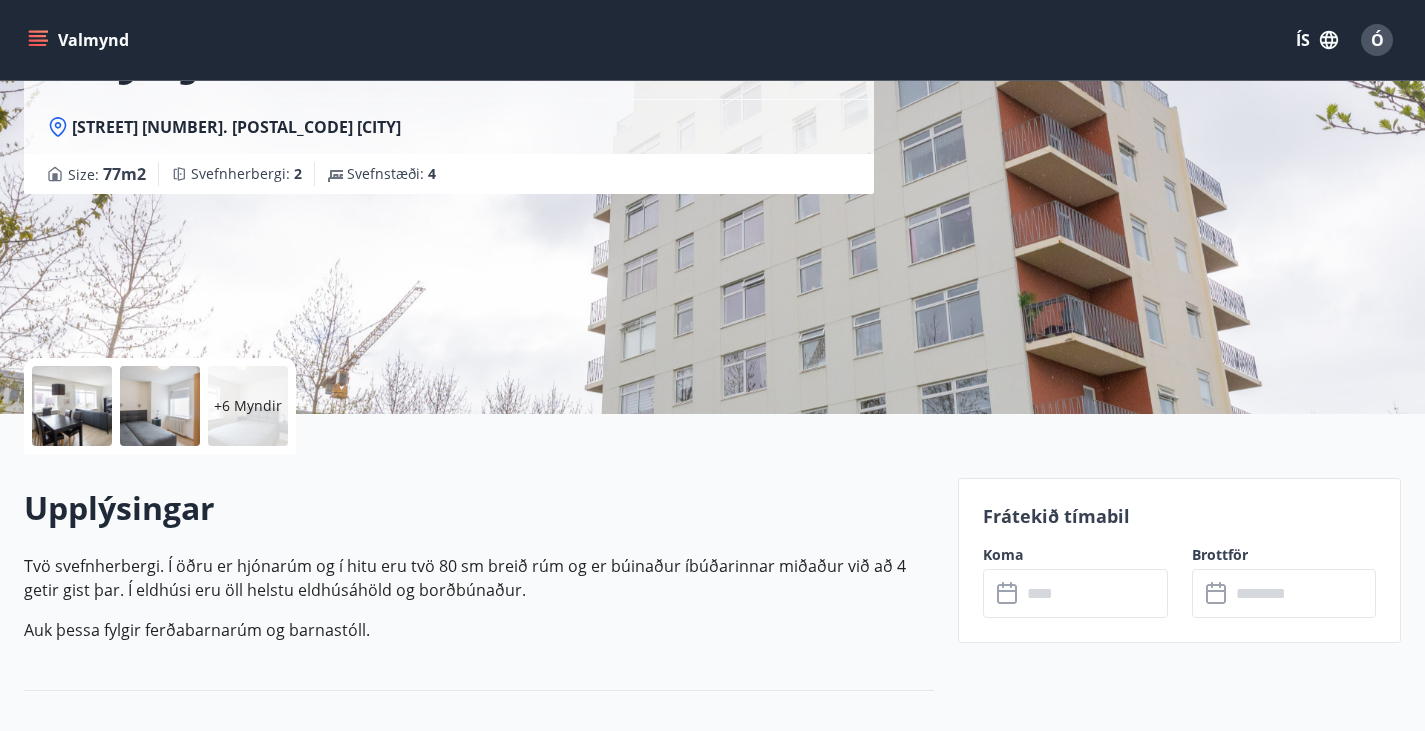 scroll, scrollTop: 0, scrollLeft: 0, axis: both 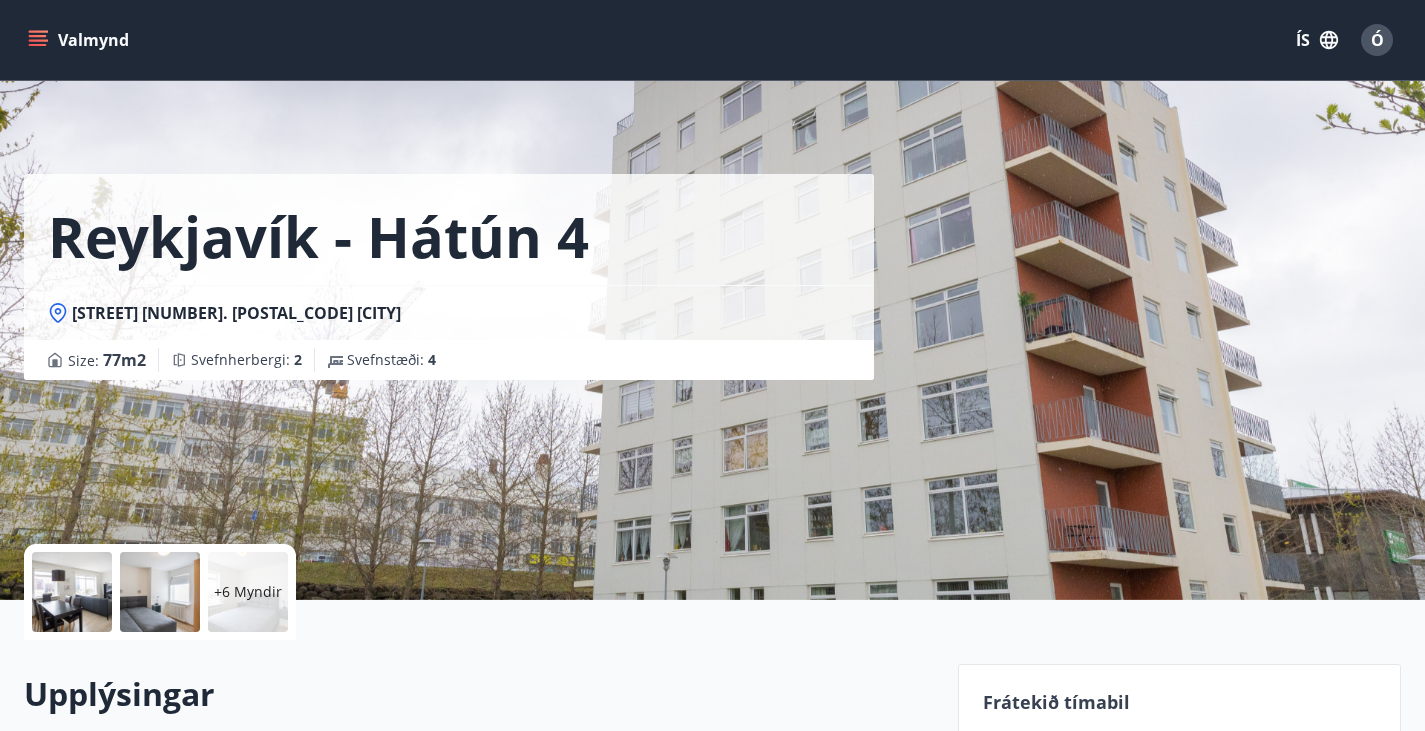 click at bounding box center (38, 40) 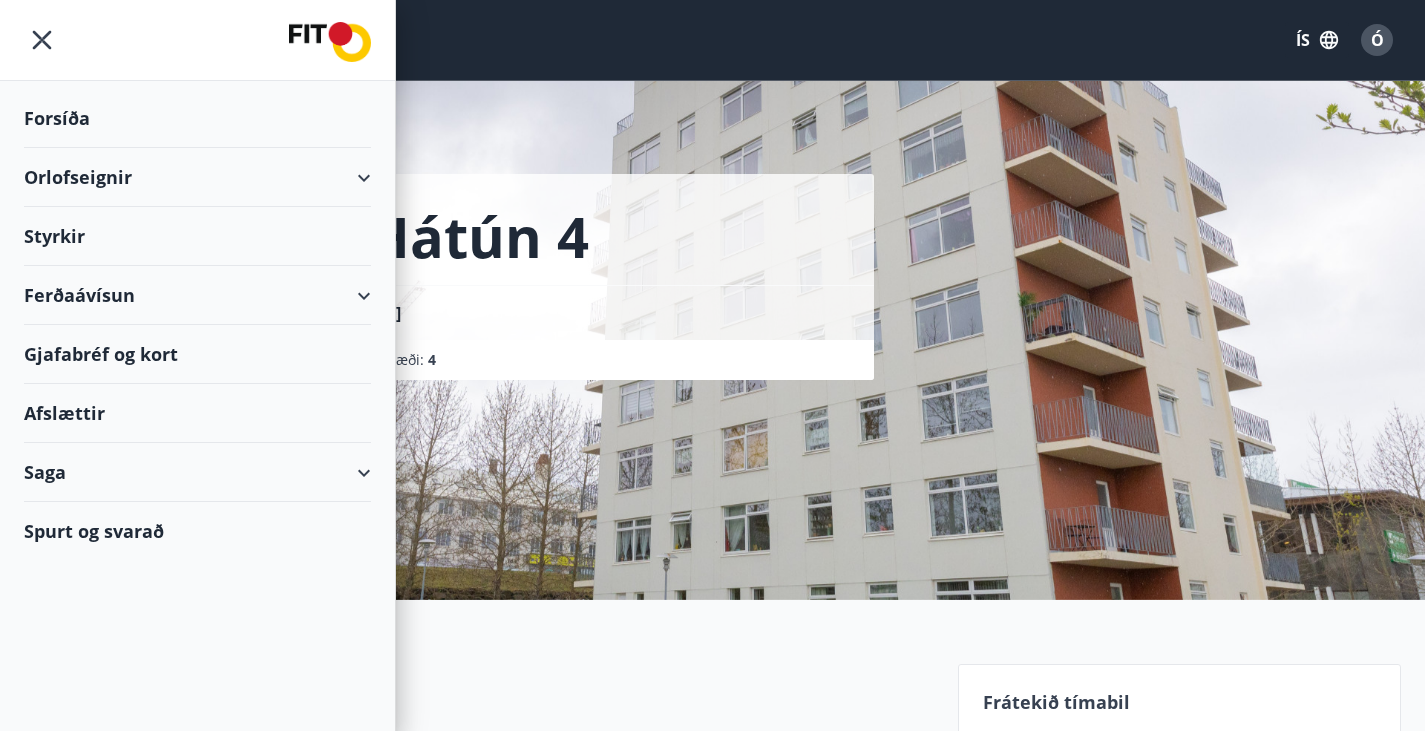 click on "Orlofseignir" at bounding box center [197, 177] 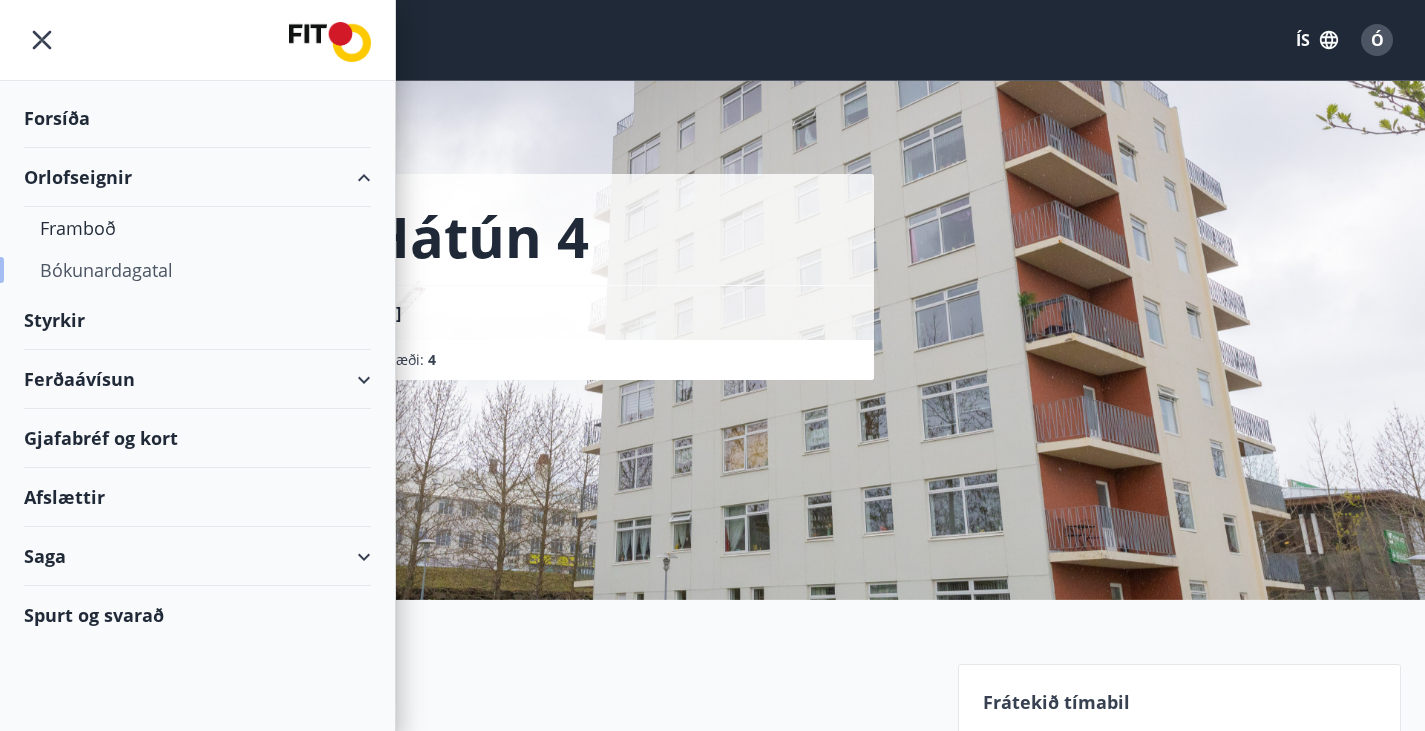 click on "Bókunardagatal" at bounding box center (197, 270) 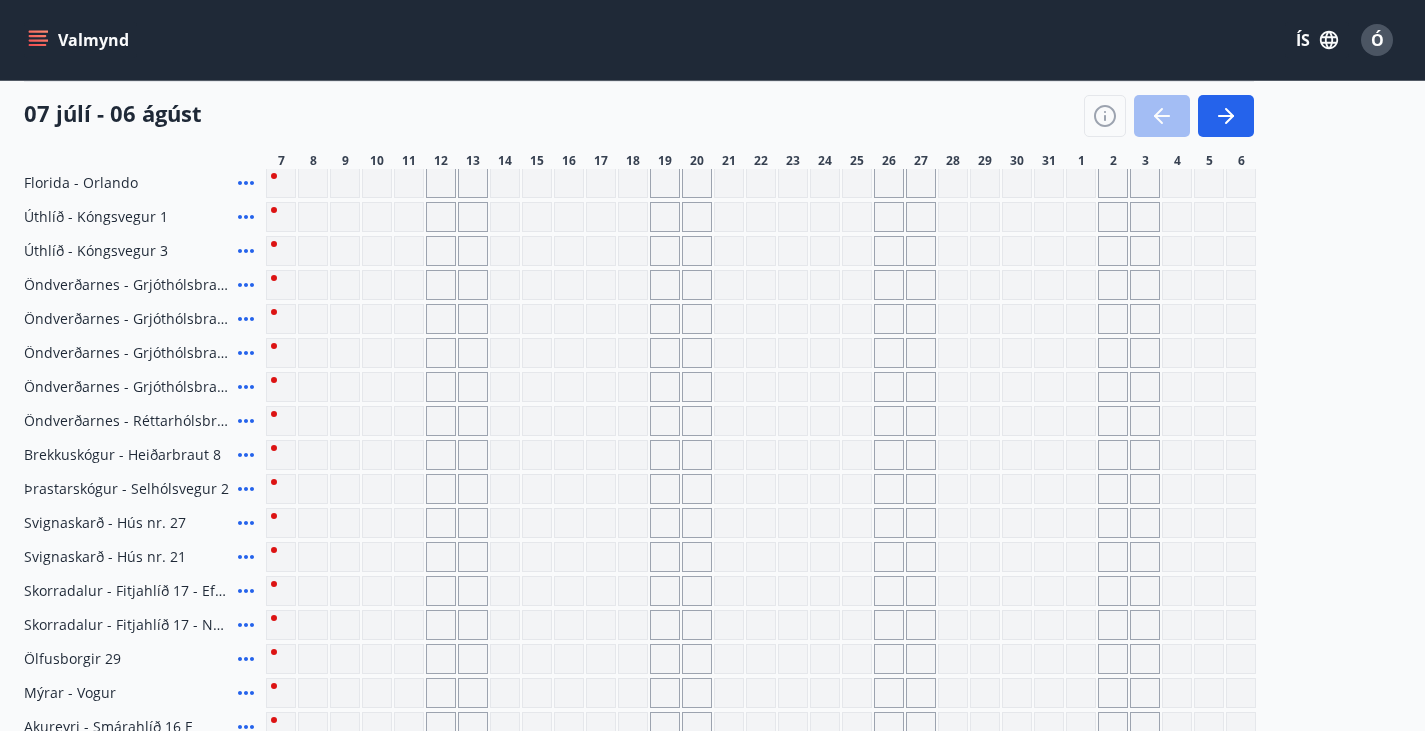 scroll, scrollTop: 200, scrollLeft: 0, axis: vertical 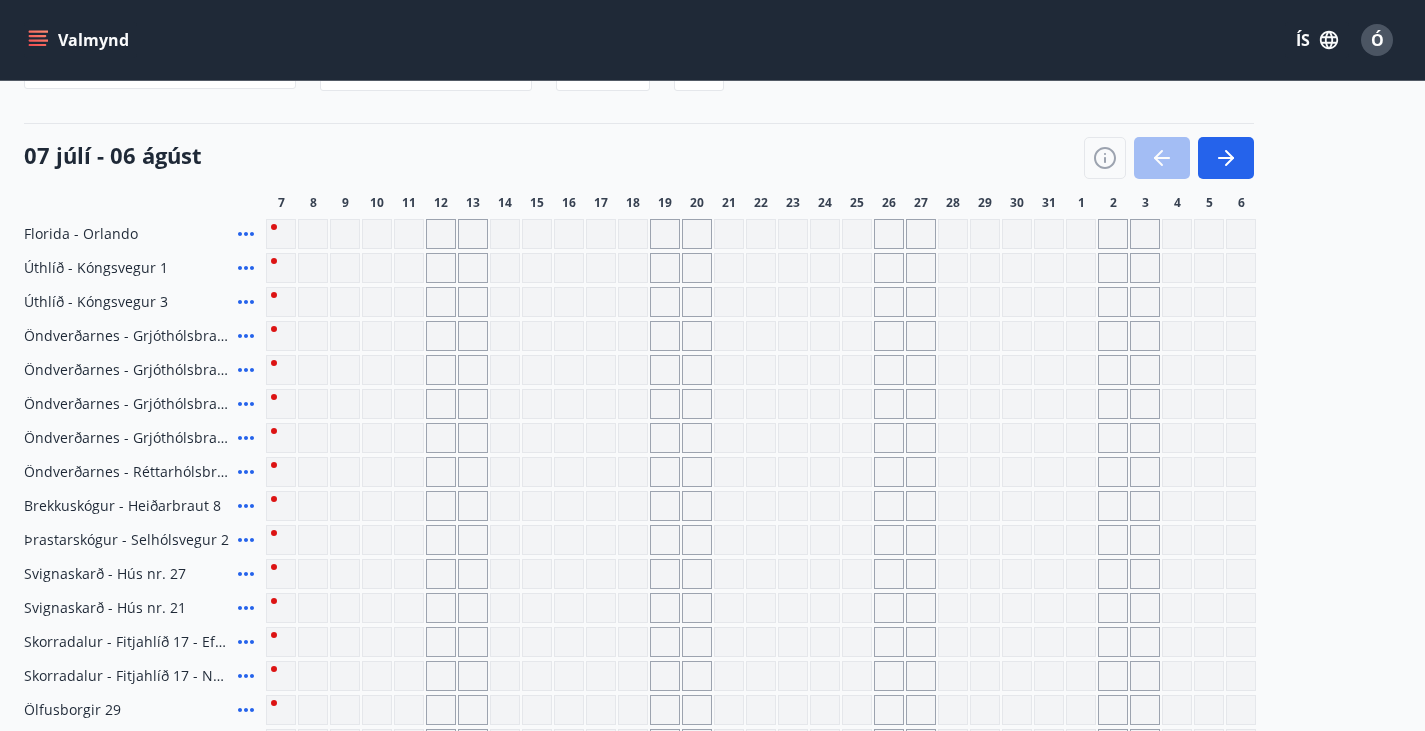 click at bounding box center [246, 234] 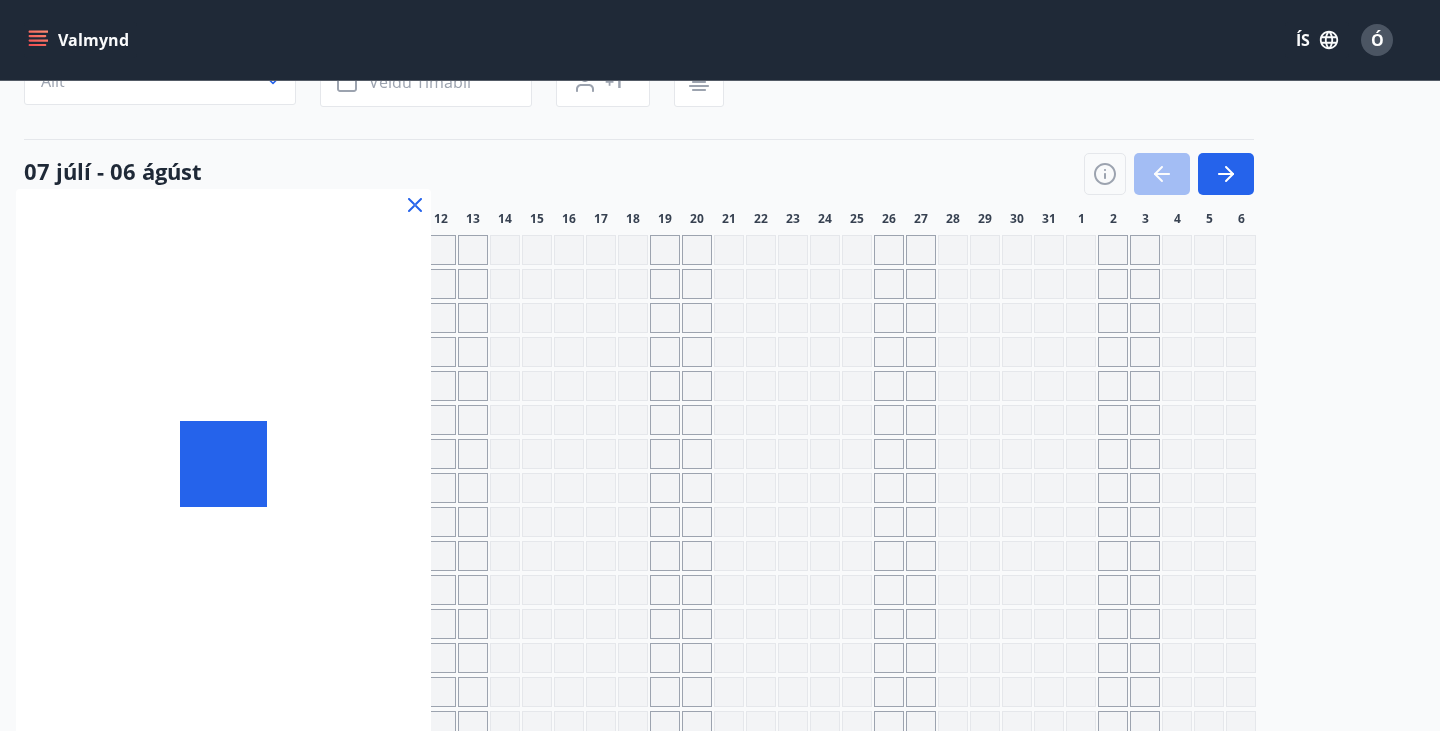 click at bounding box center [720, 365] 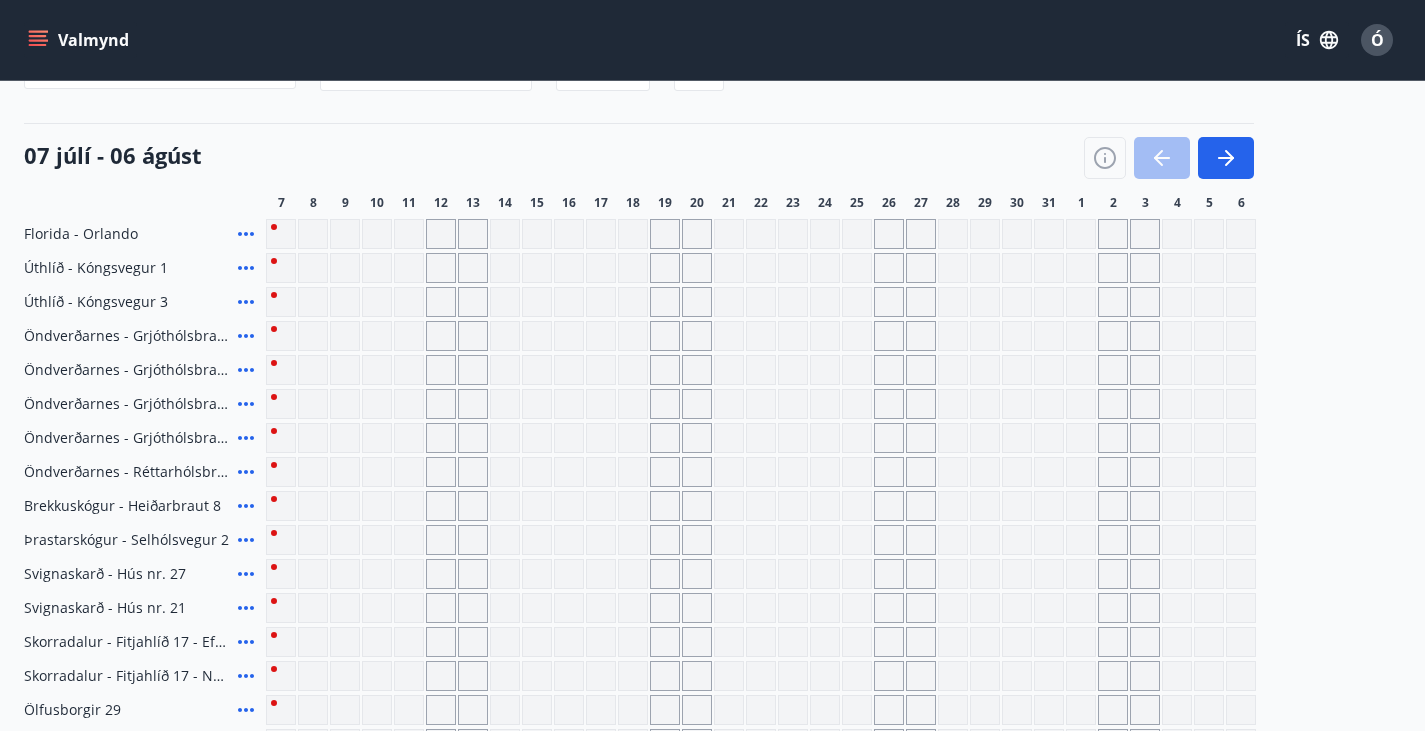 click at bounding box center (281, 234) 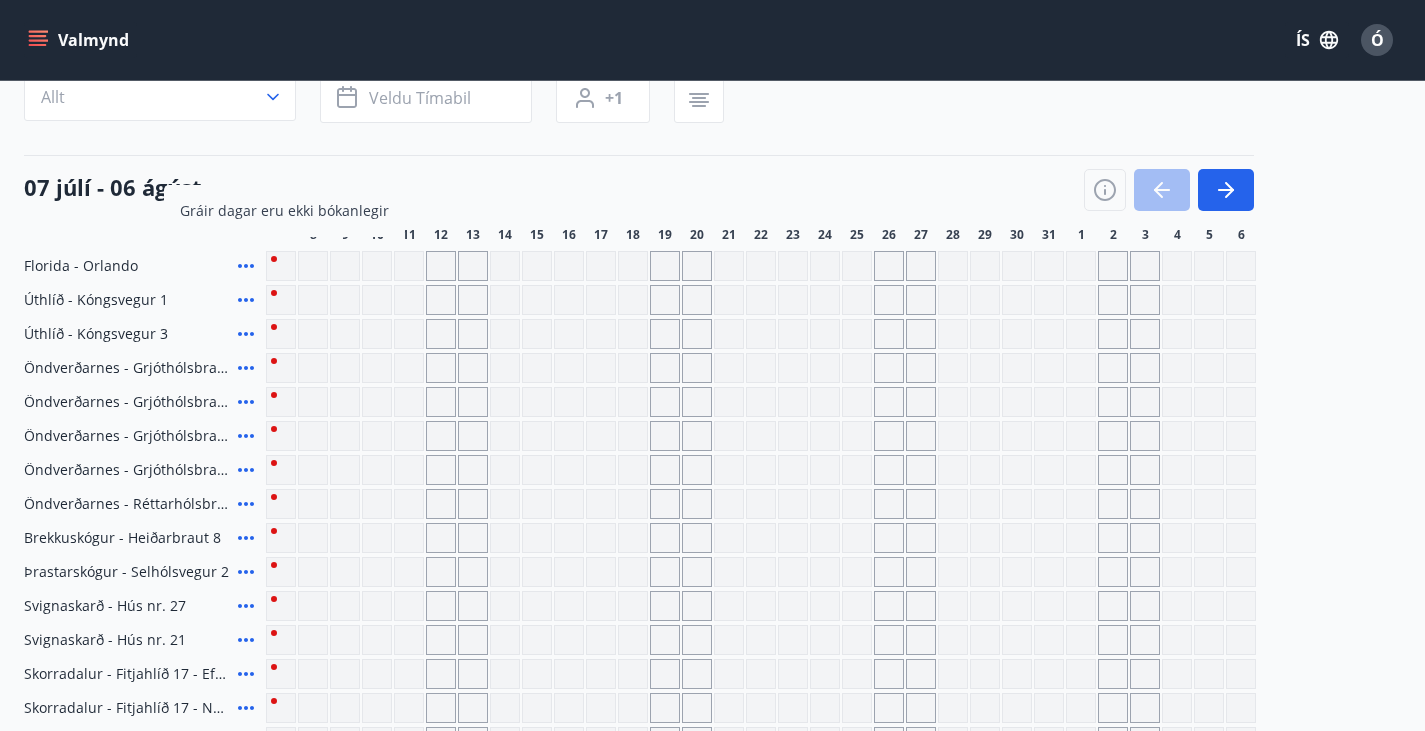 scroll, scrollTop: 68, scrollLeft: 0, axis: vertical 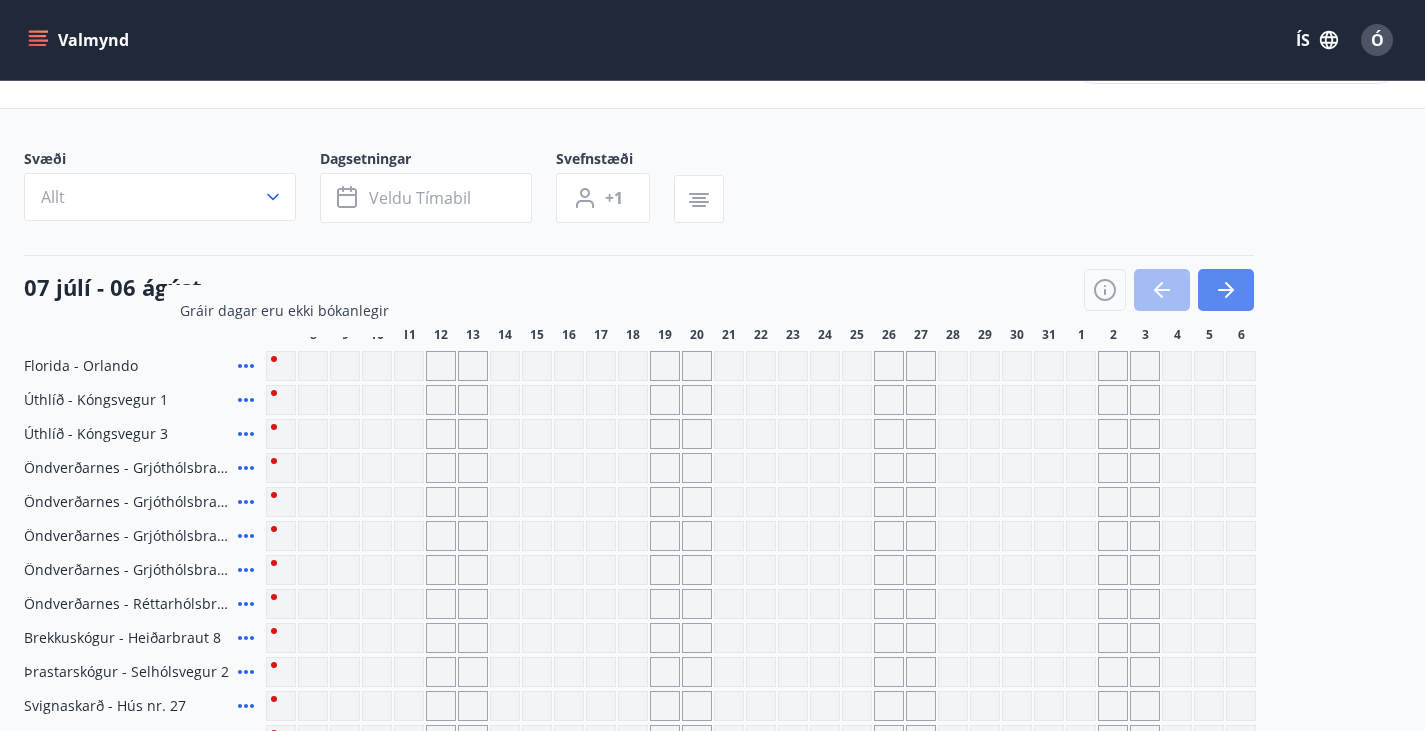drag, startPoint x: 1234, startPoint y: 300, endPoint x: 913, endPoint y: 269, distance: 322.4934 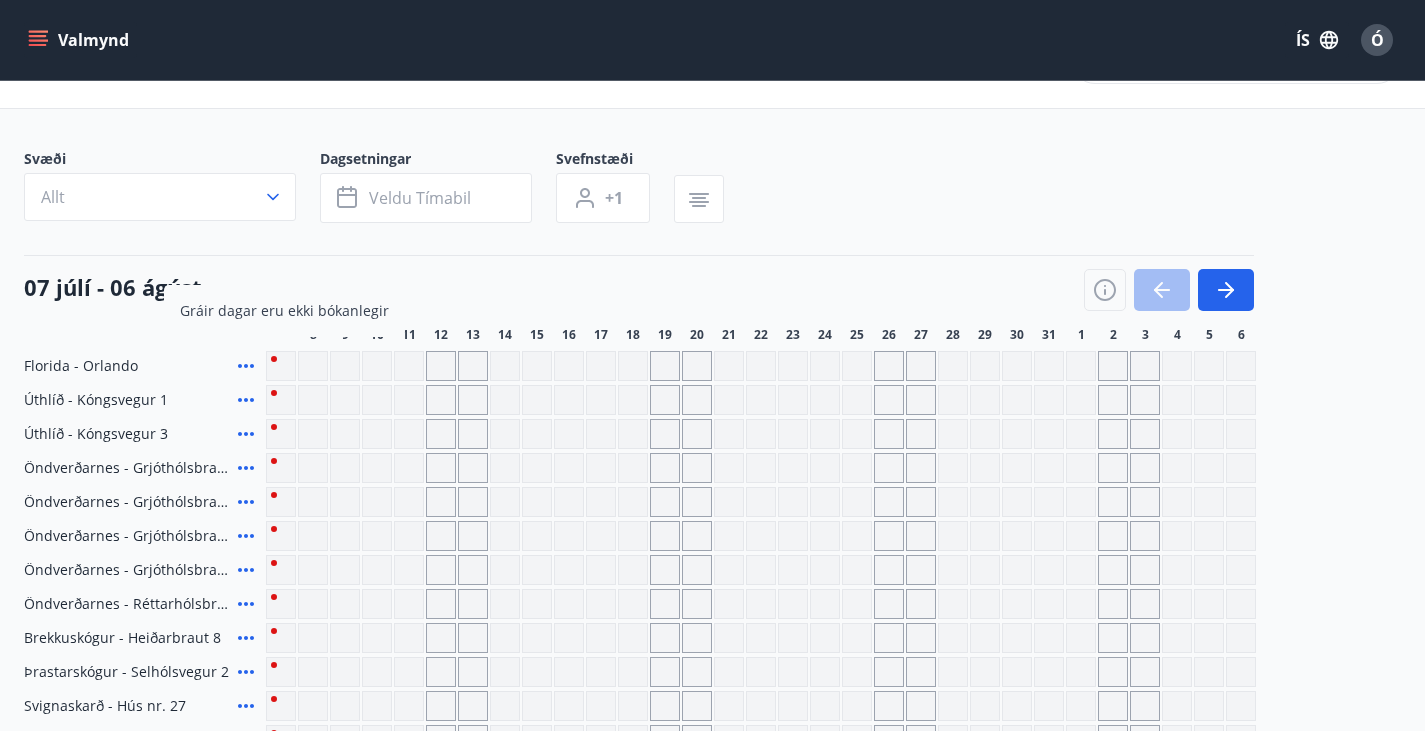 click at bounding box center (1226, 290) 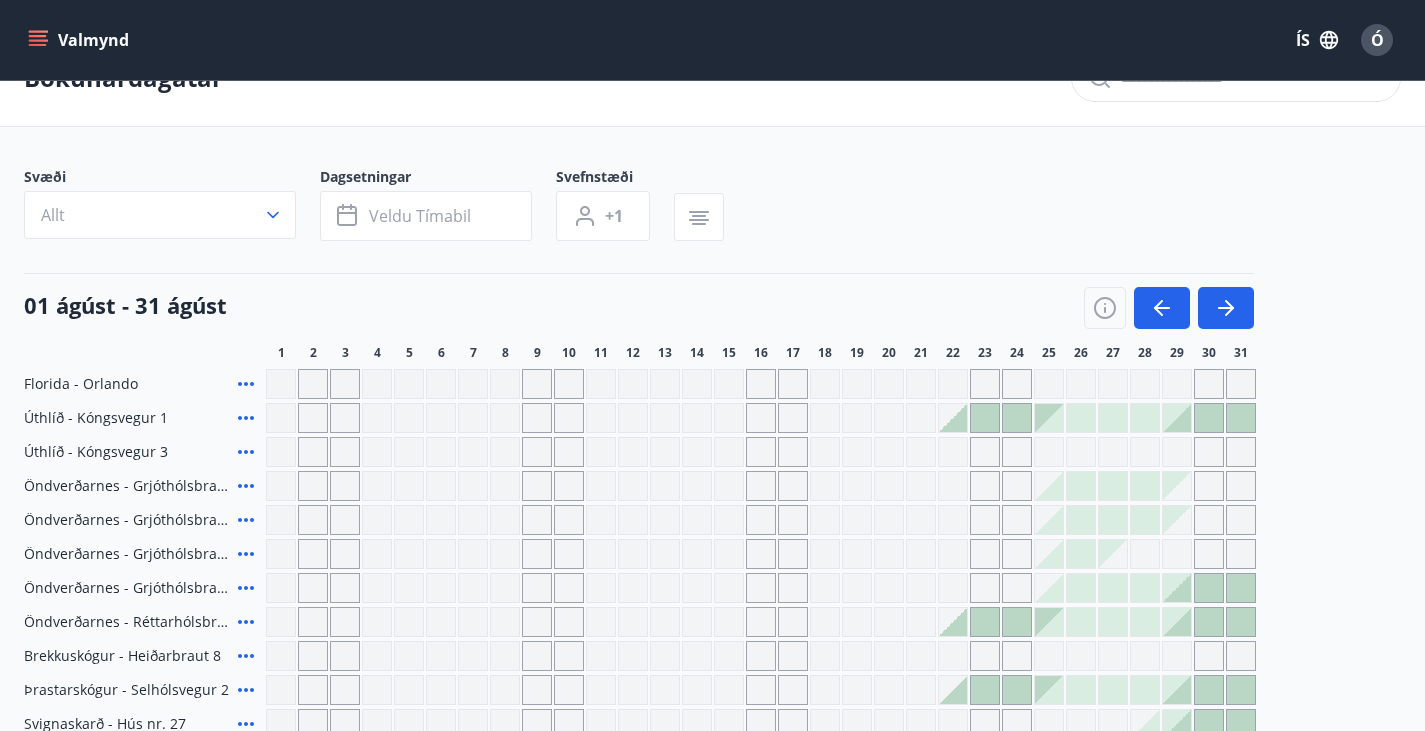 scroll, scrollTop: 0, scrollLeft: 0, axis: both 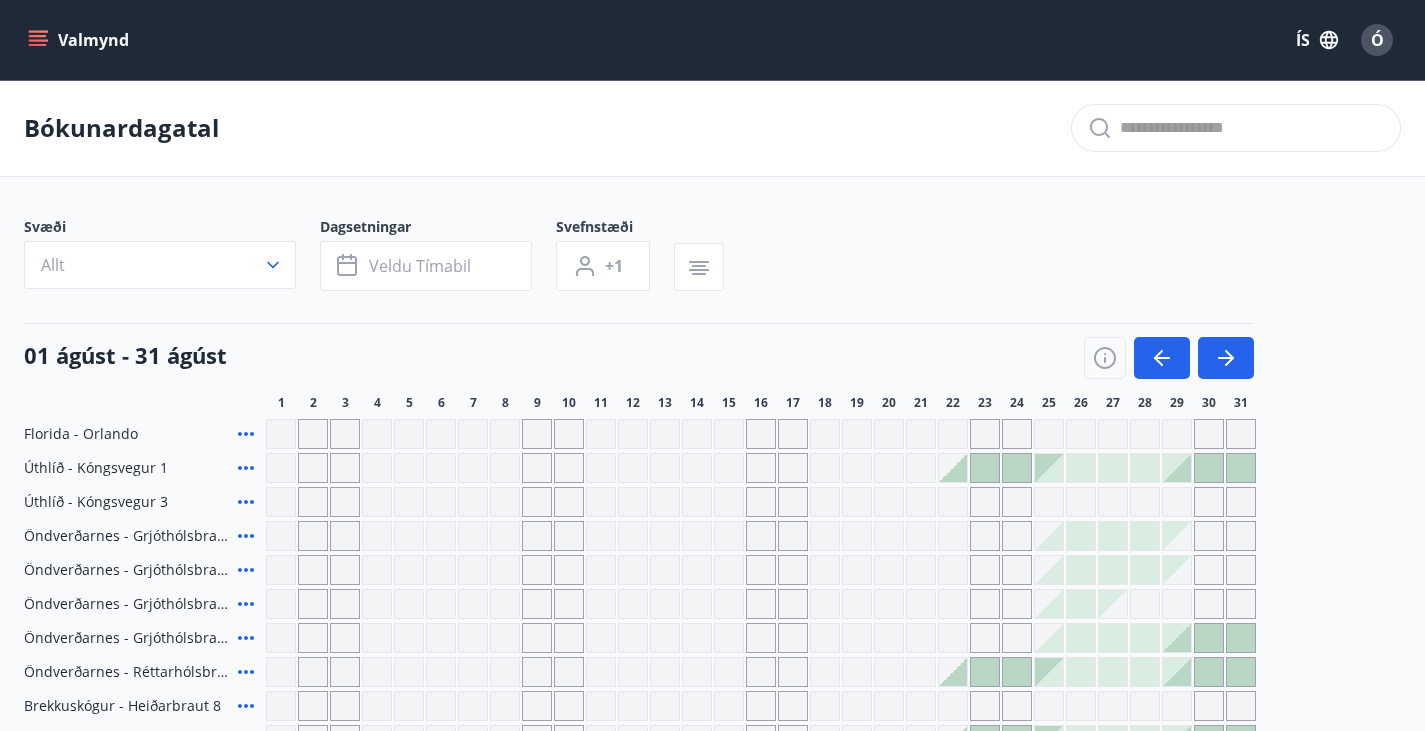 click at bounding box center [985, 468] 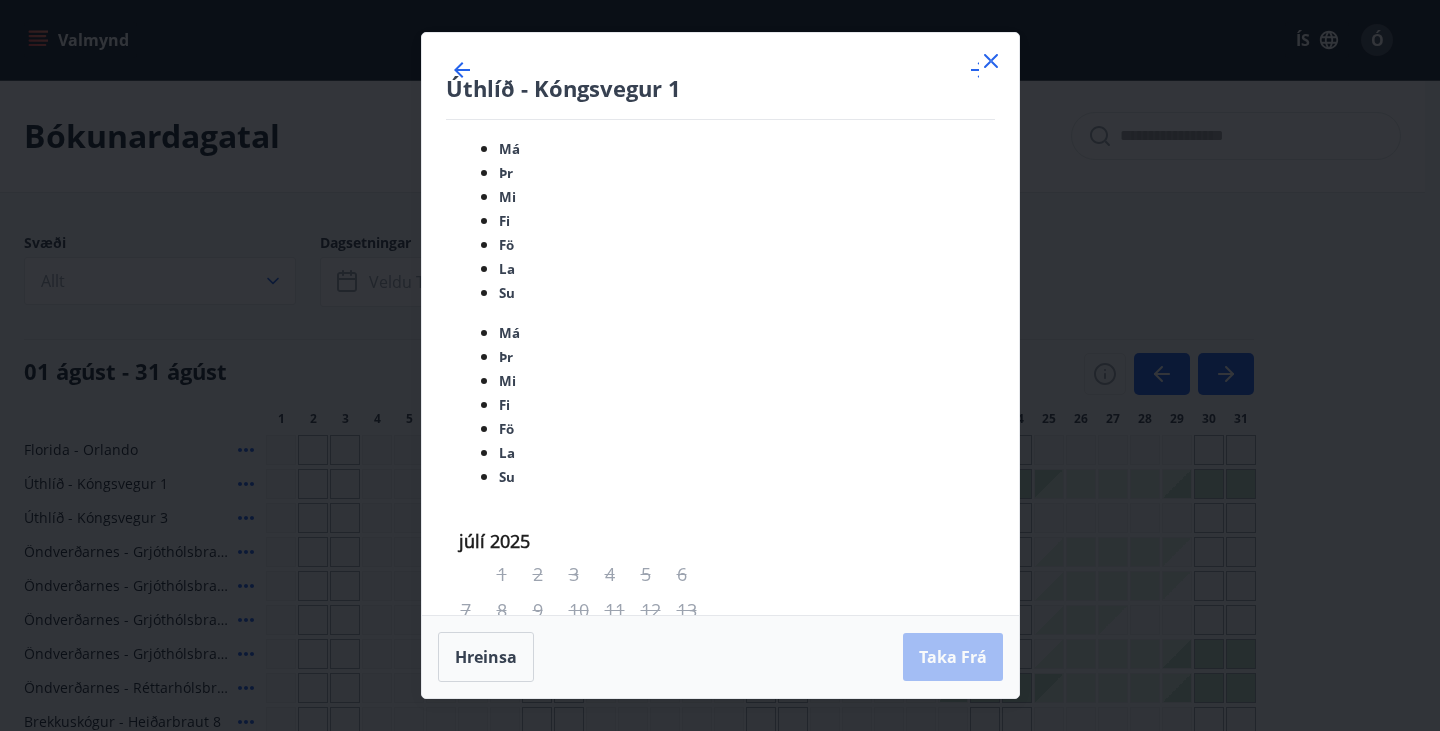 click at bounding box center [991, 61] 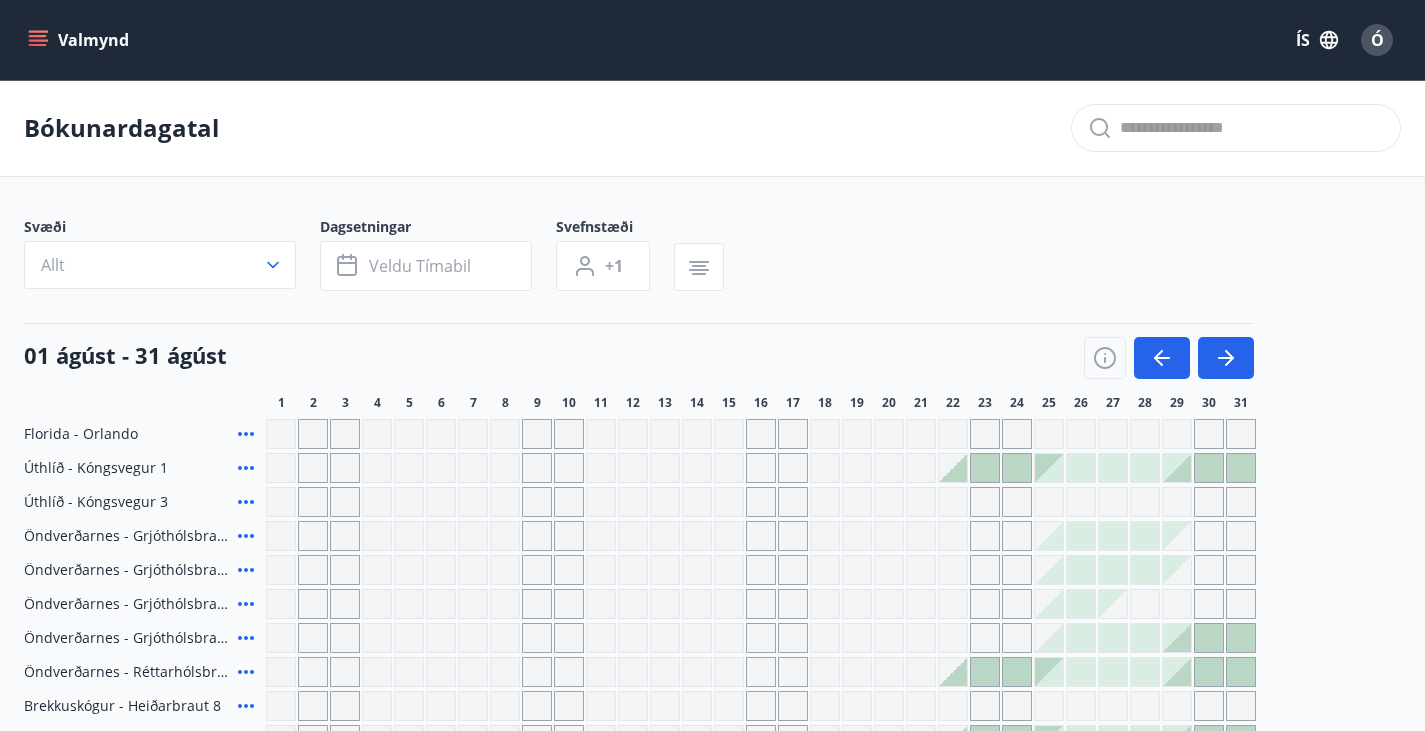 click on "Bókunardagatal" at bounding box center [712, 128] 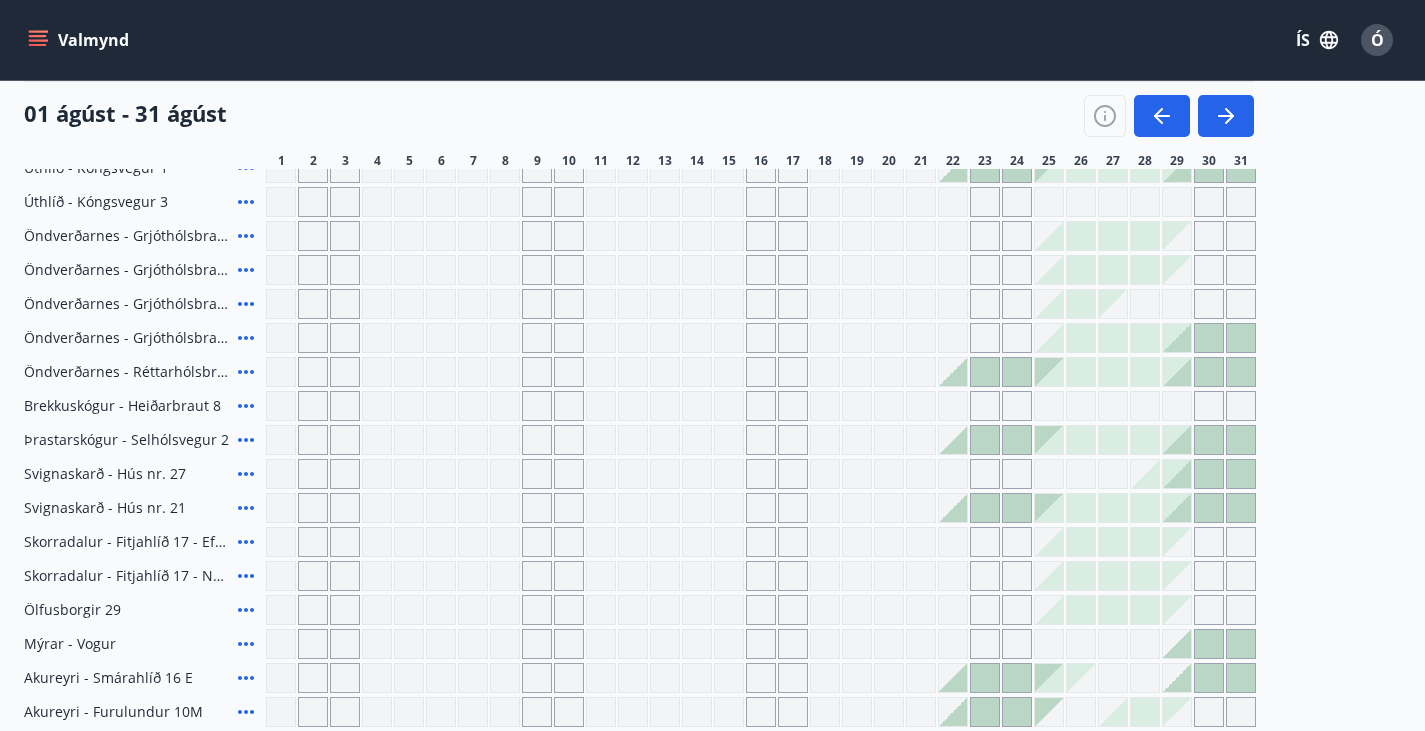 scroll, scrollTop: 0, scrollLeft: 0, axis: both 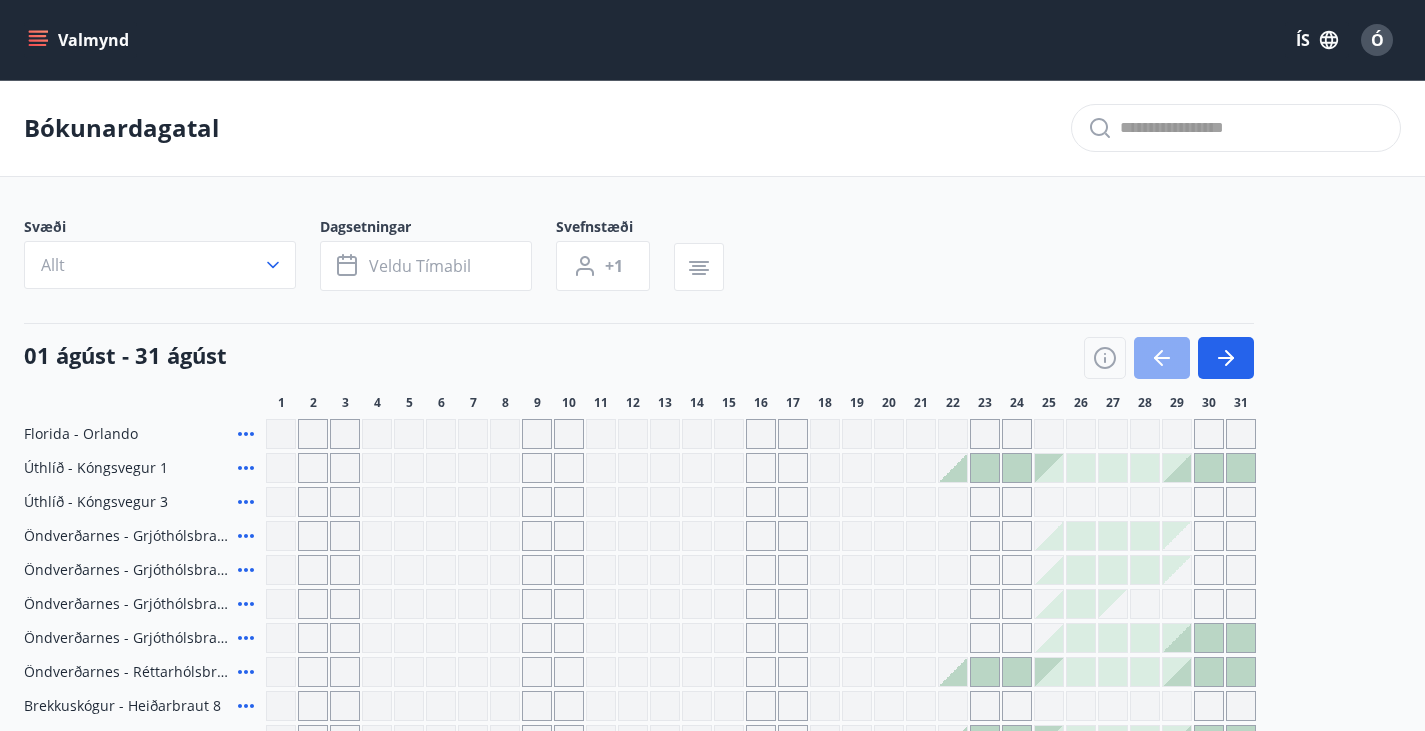 click at bounding box center [1162, 358] 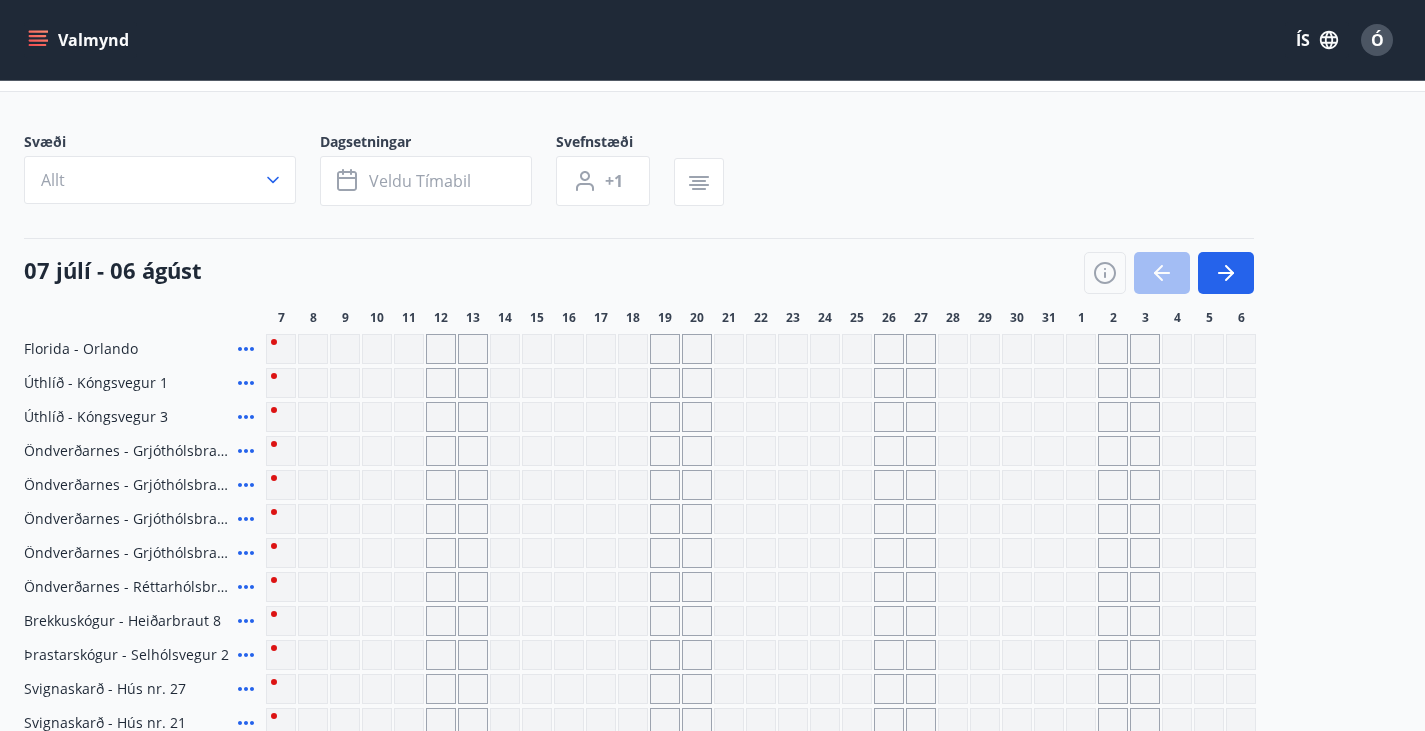 scroll, scrollTop: 200, scrollLeft: 0, axis: vertical 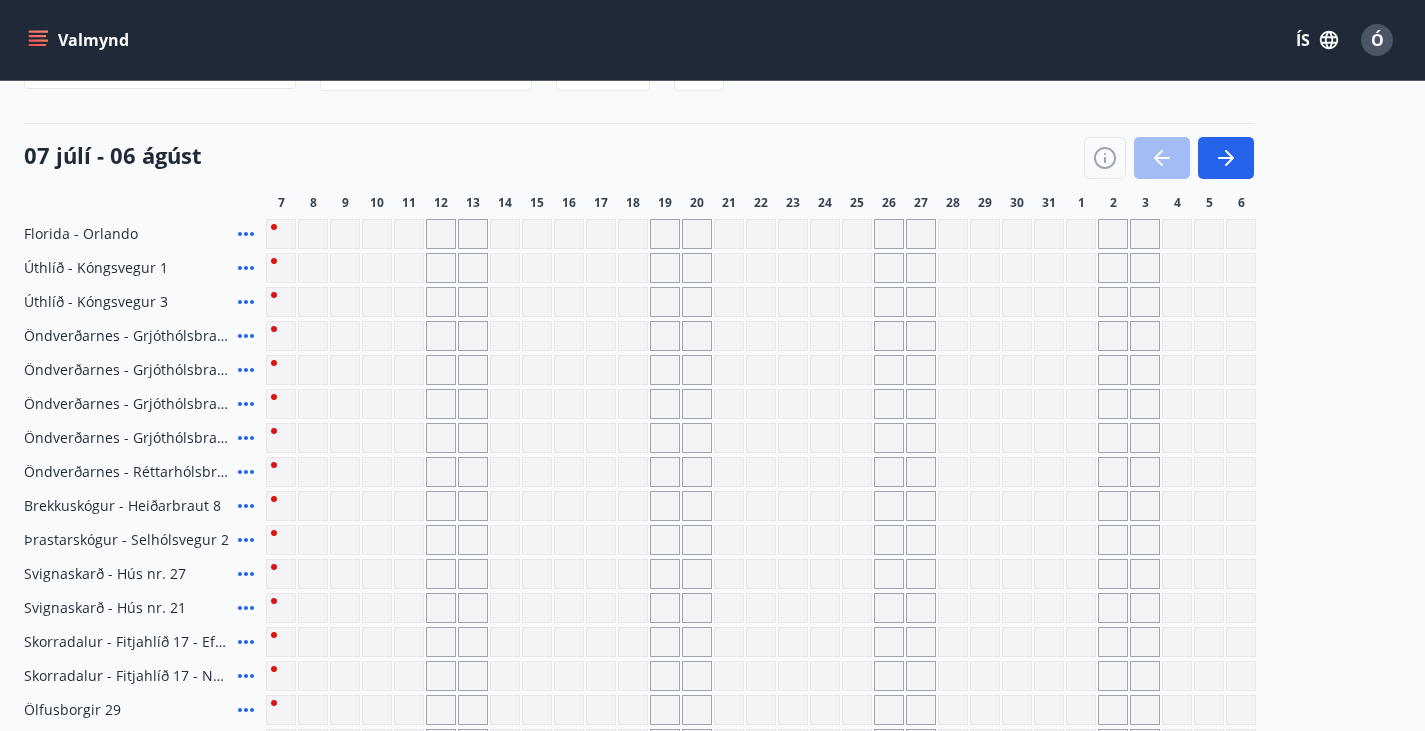 click at bounding box center (473, 234) 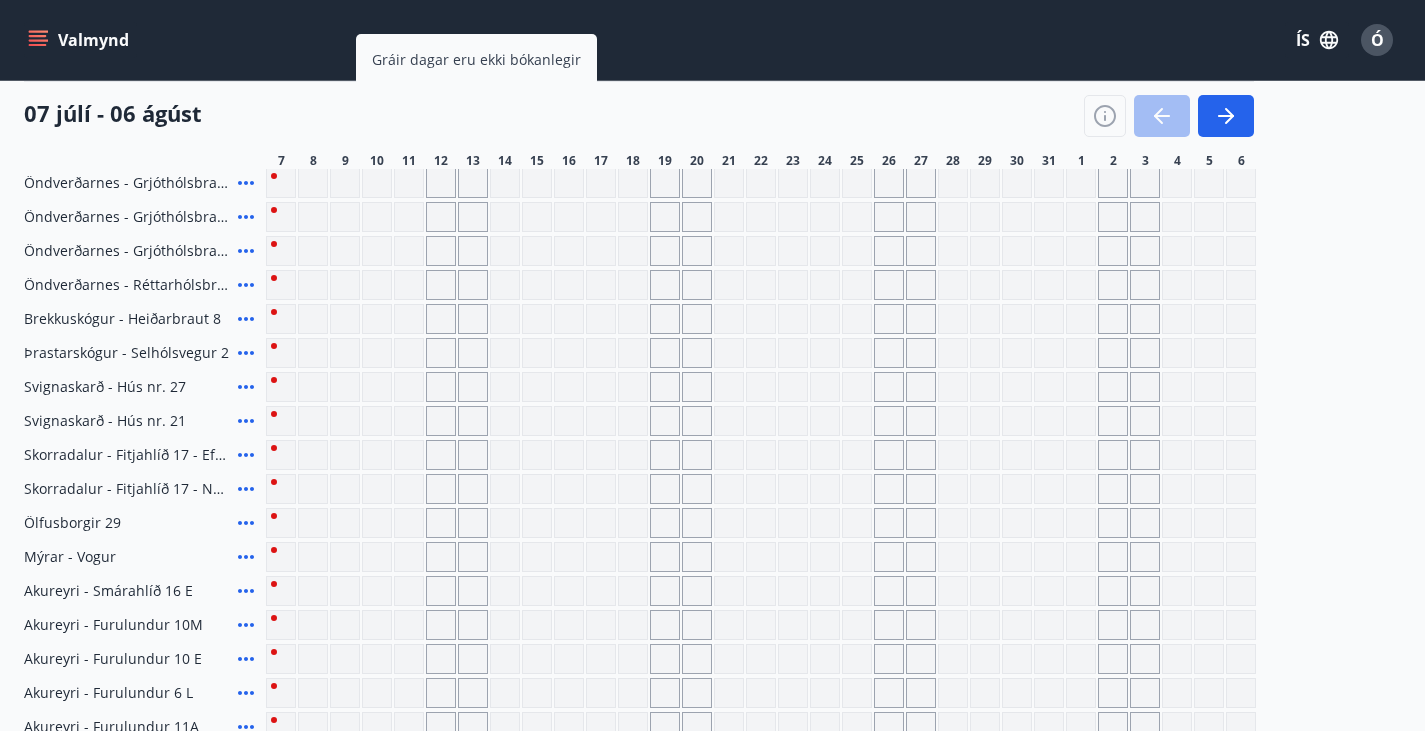 scroll, scrollTop: 368, scrollLeft: 0, axis: vertical 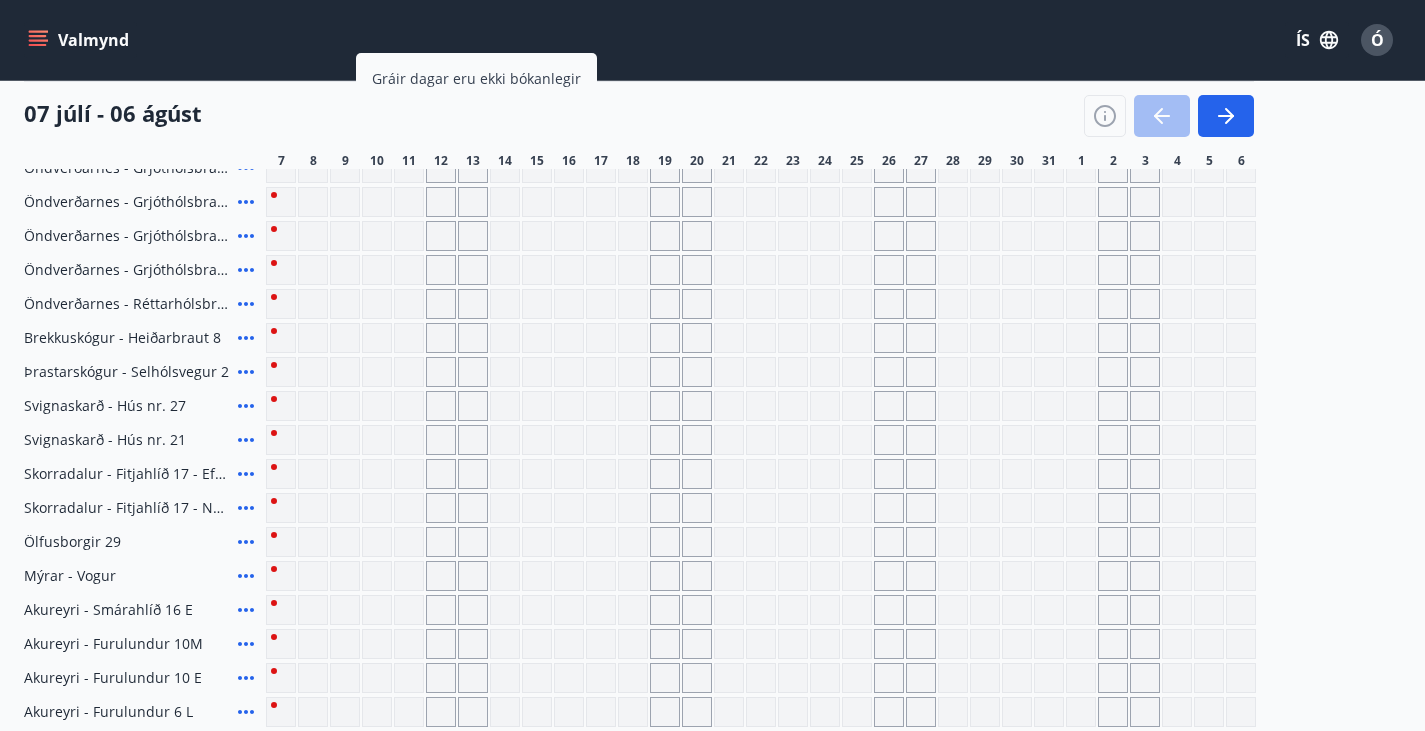 click at bounding box center (1226, 116) 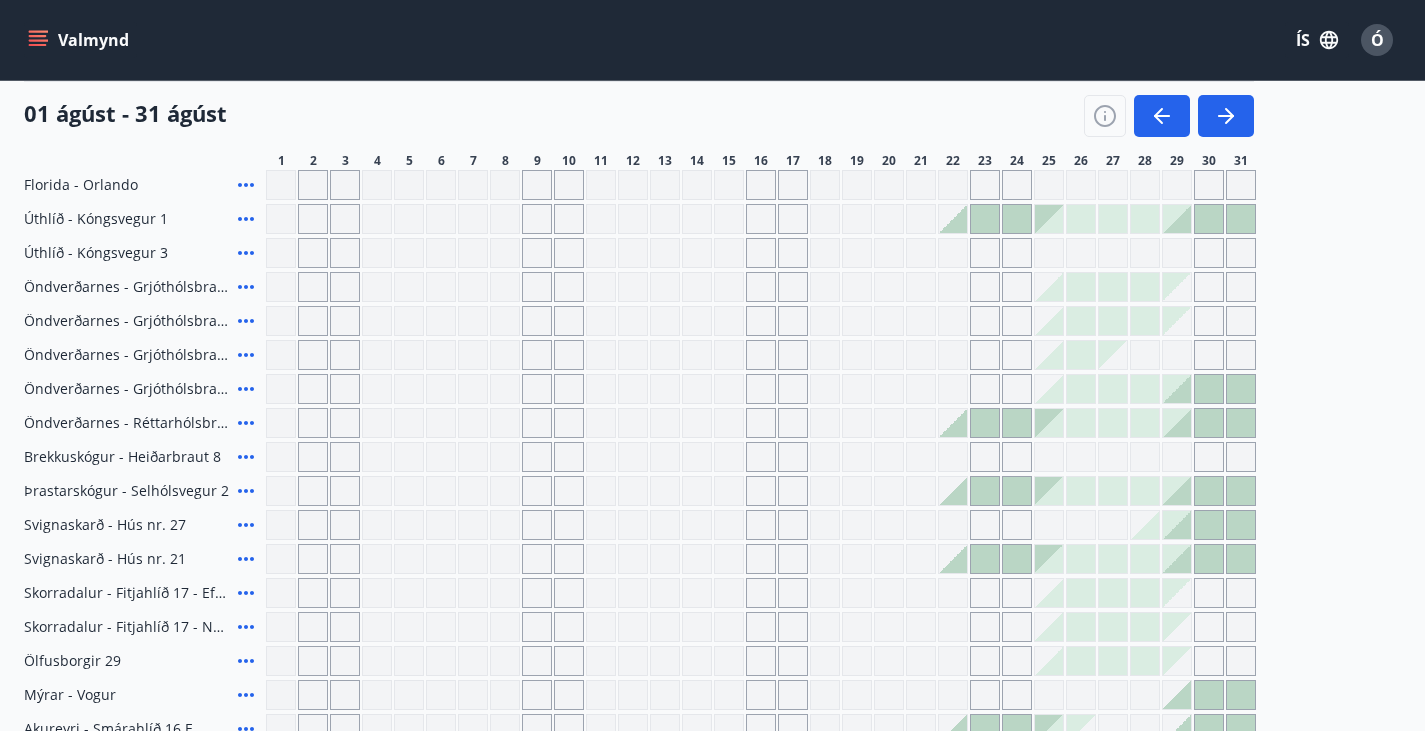 scroll, scrollTop: 300, scrollLeft: 0, axis: vertical 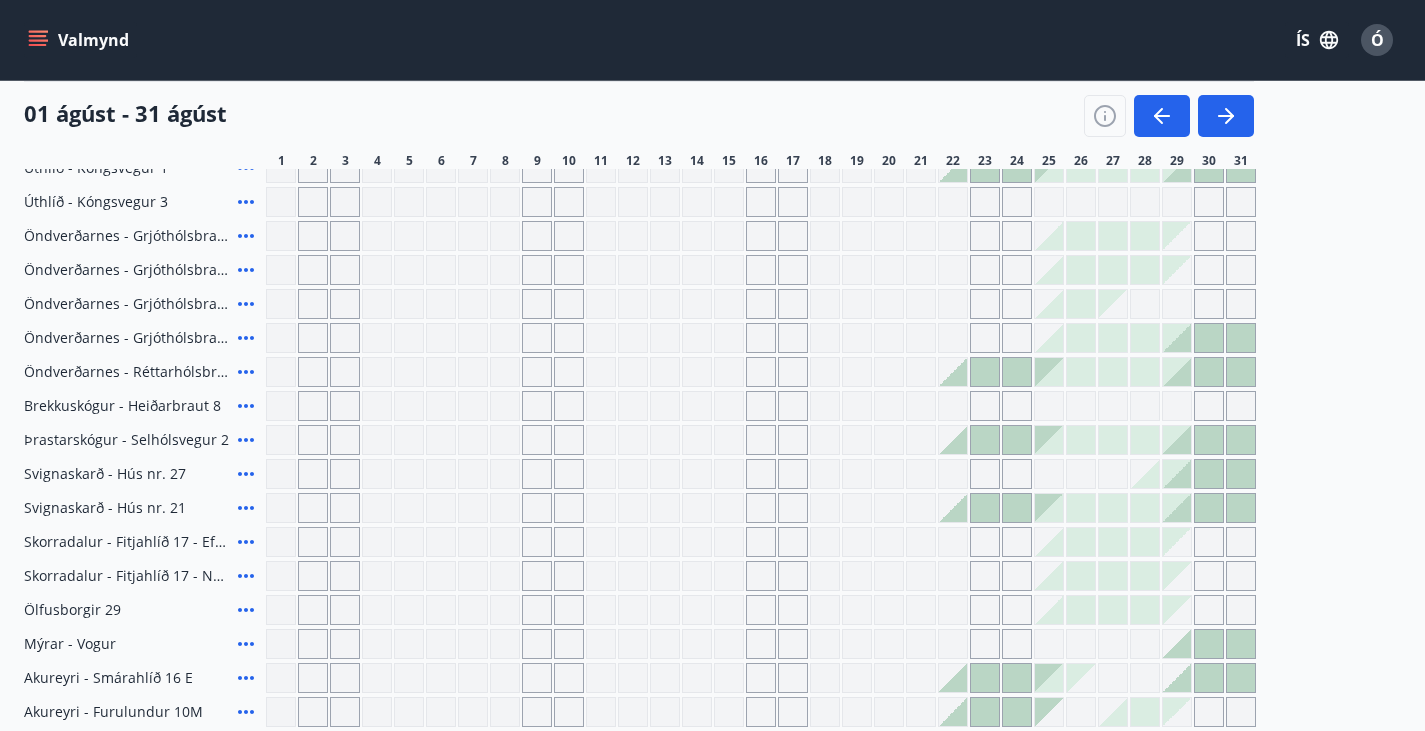 click at bounding box center (921, 134) 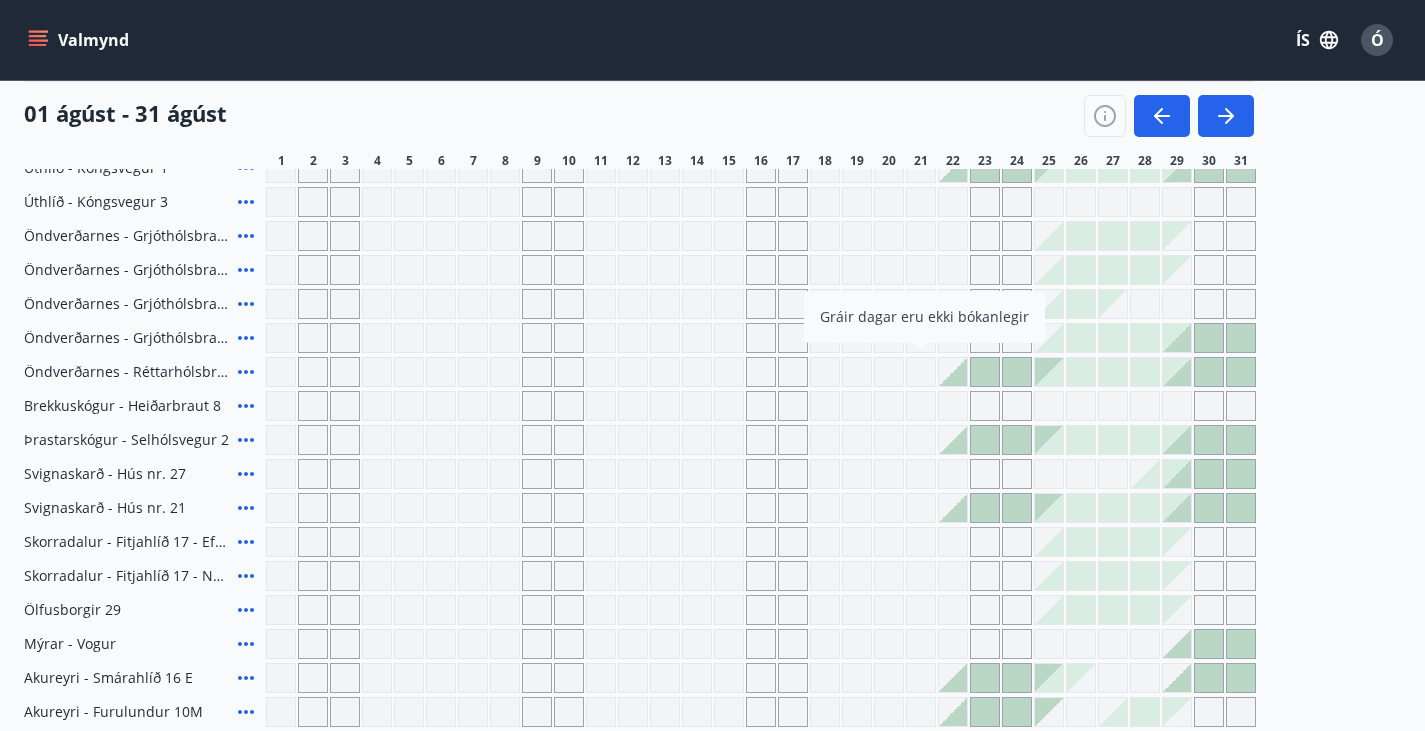 click at bounding box center (569, 134) 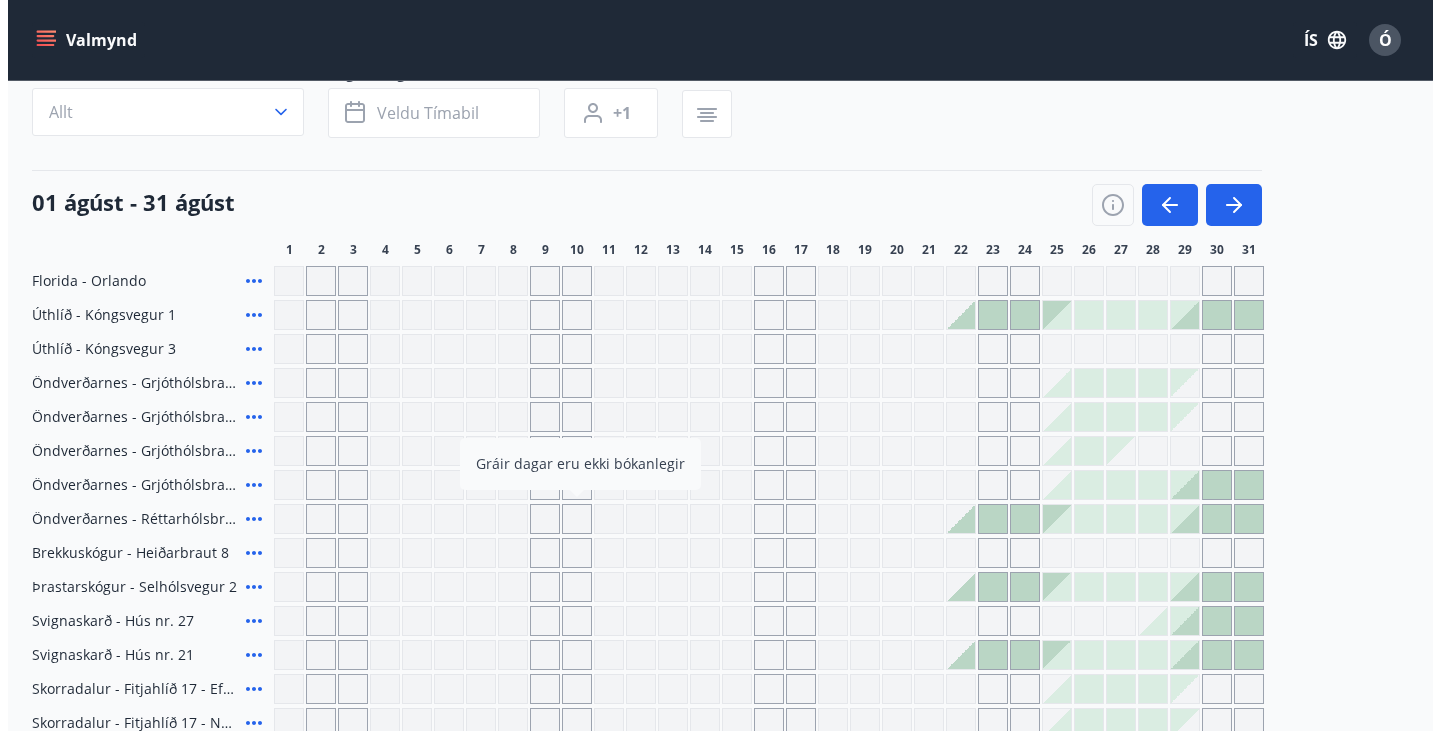 scroll, scrollTop: 0, scrollLeft: 0, axis: both 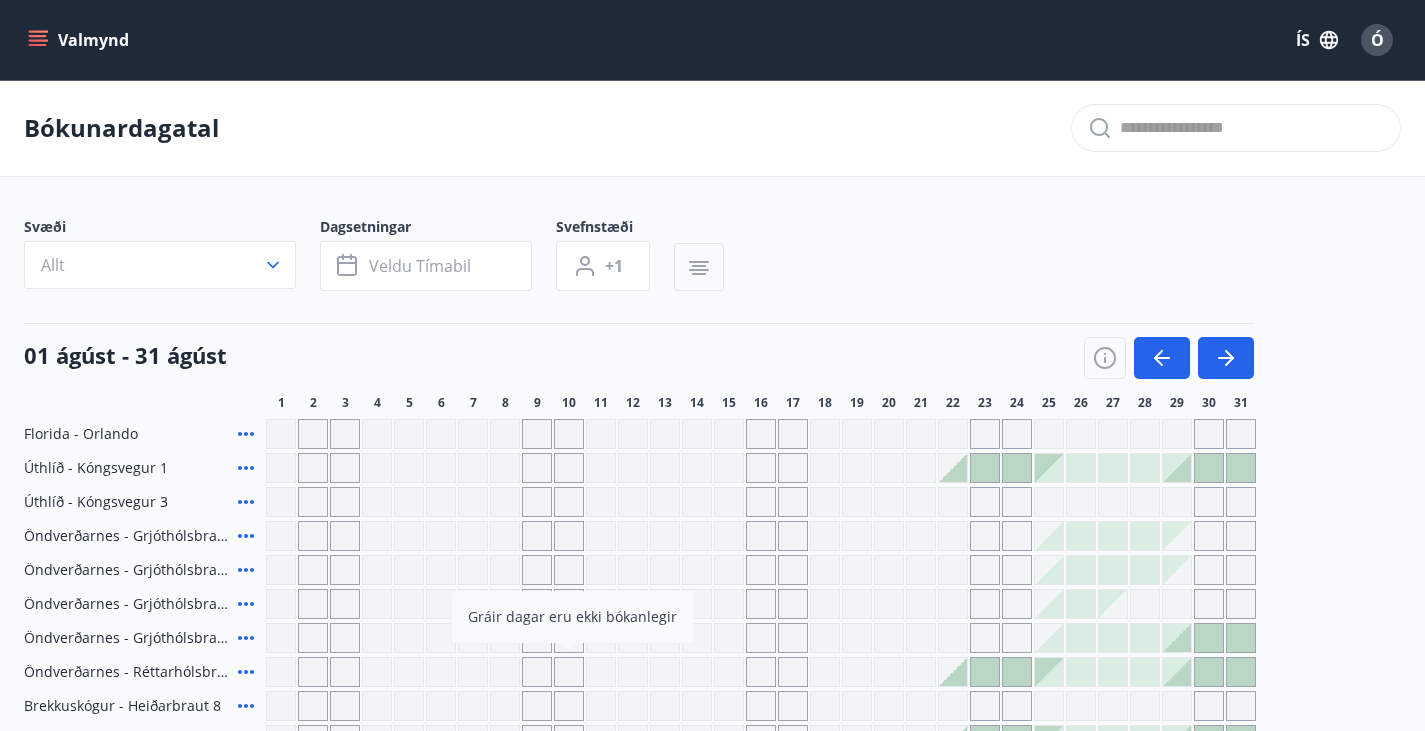 drag, startPoint x: 699, startPoint y: 279, endPoint x: 886, endPoint y: 284, distance: 187.06683 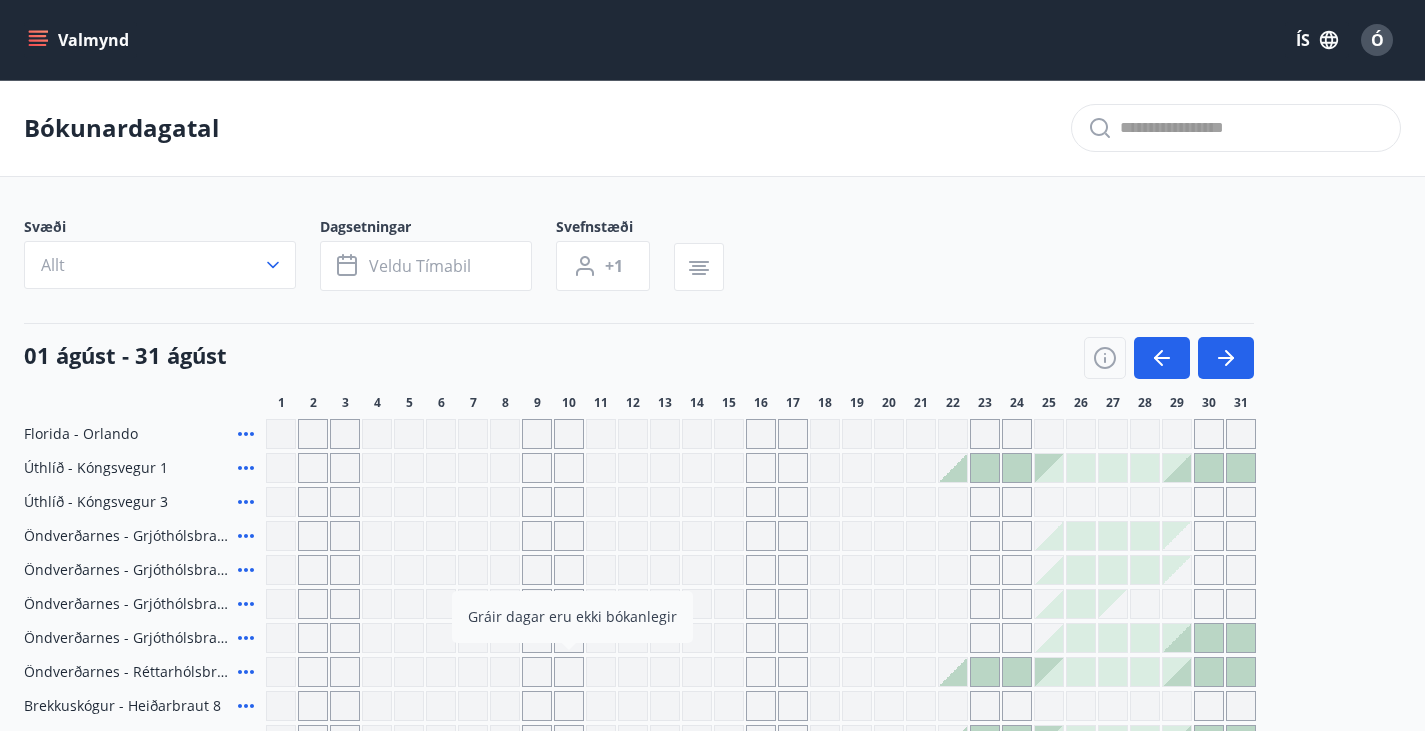 click at bounding box center [699, 268] 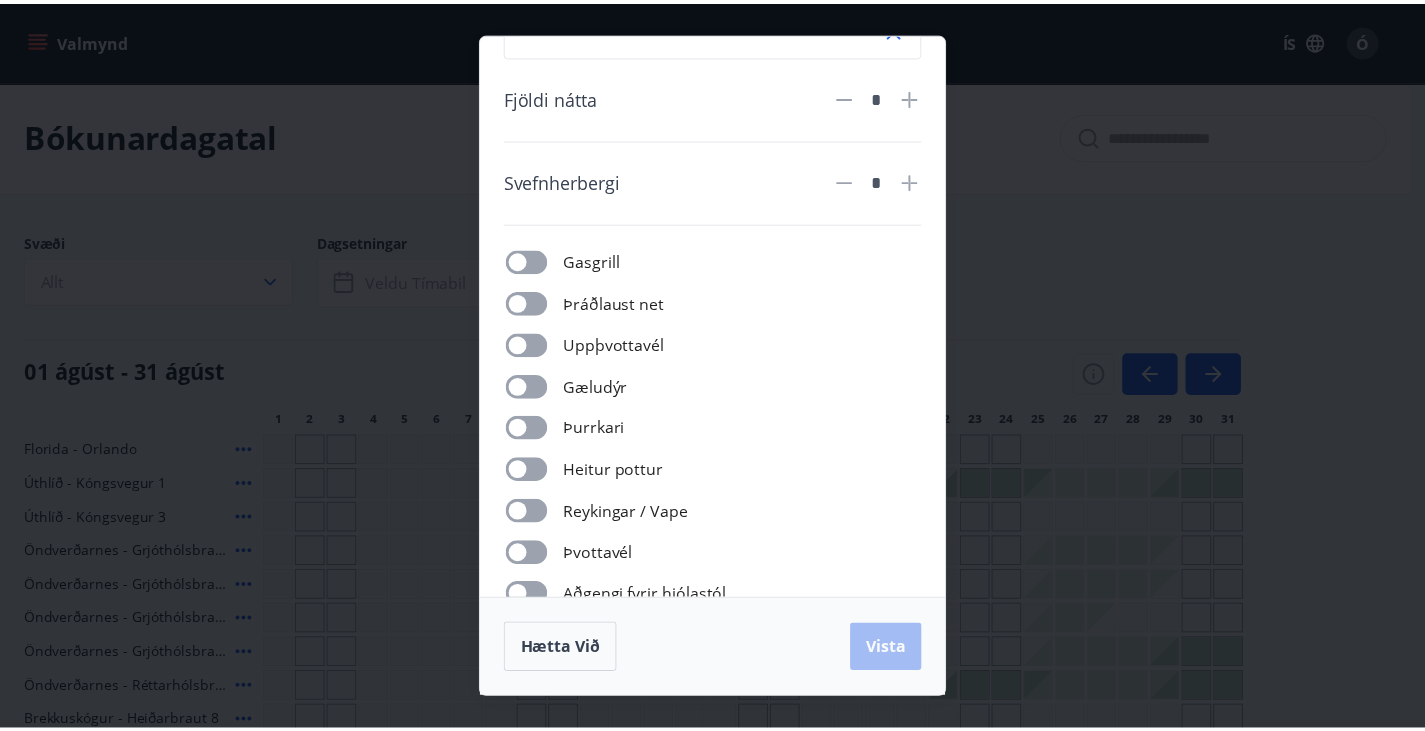scroll, scrollTop: 0, scrollLeft: 0, axis: both 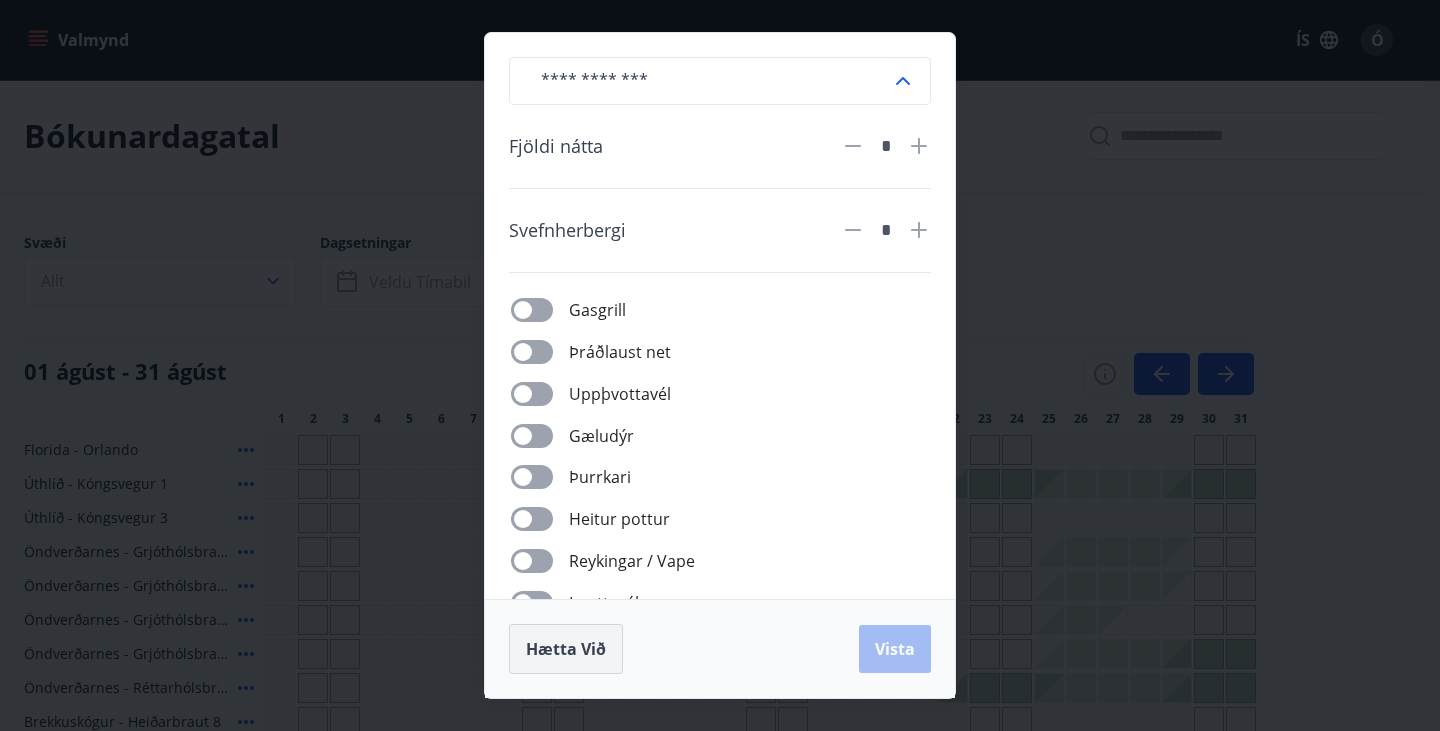 click on "Hætta við" at bounding box center [566, 649] 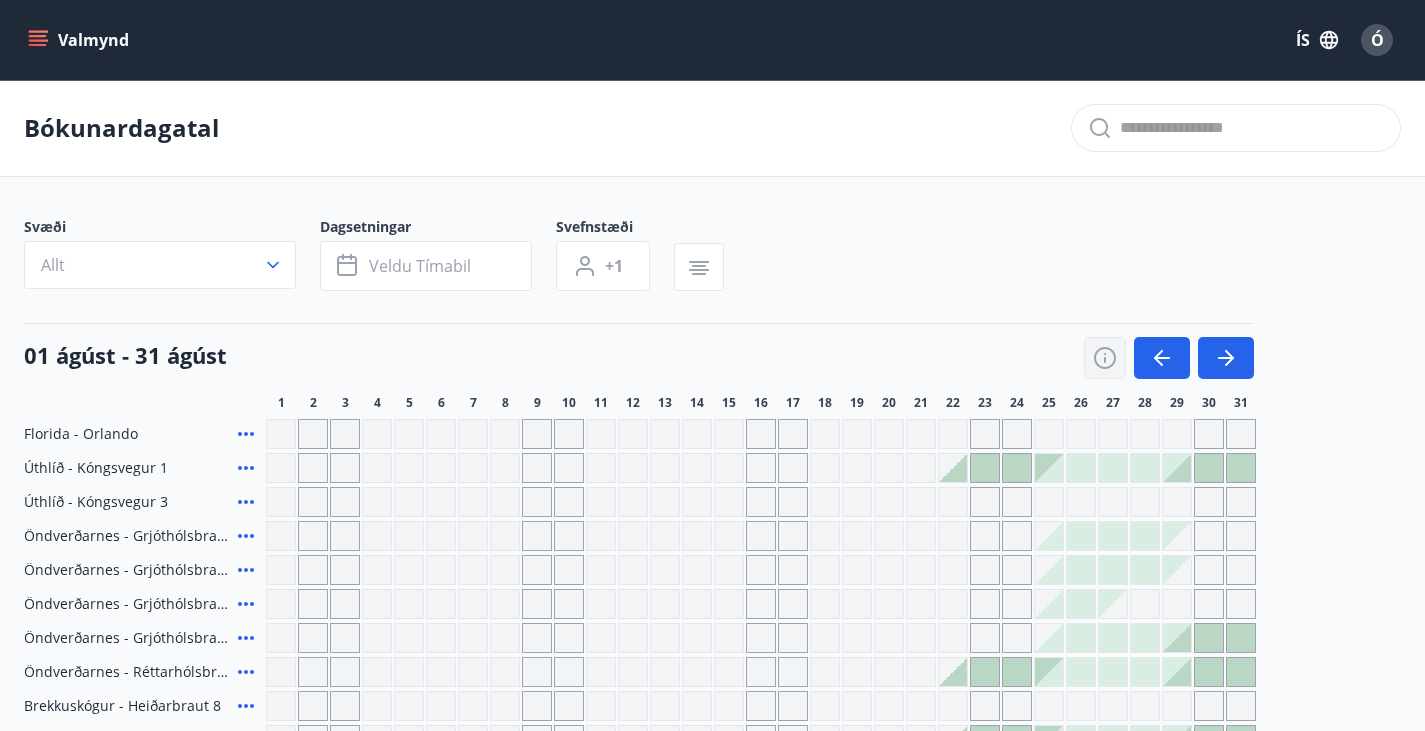 click at bounding box center [1105, 358] 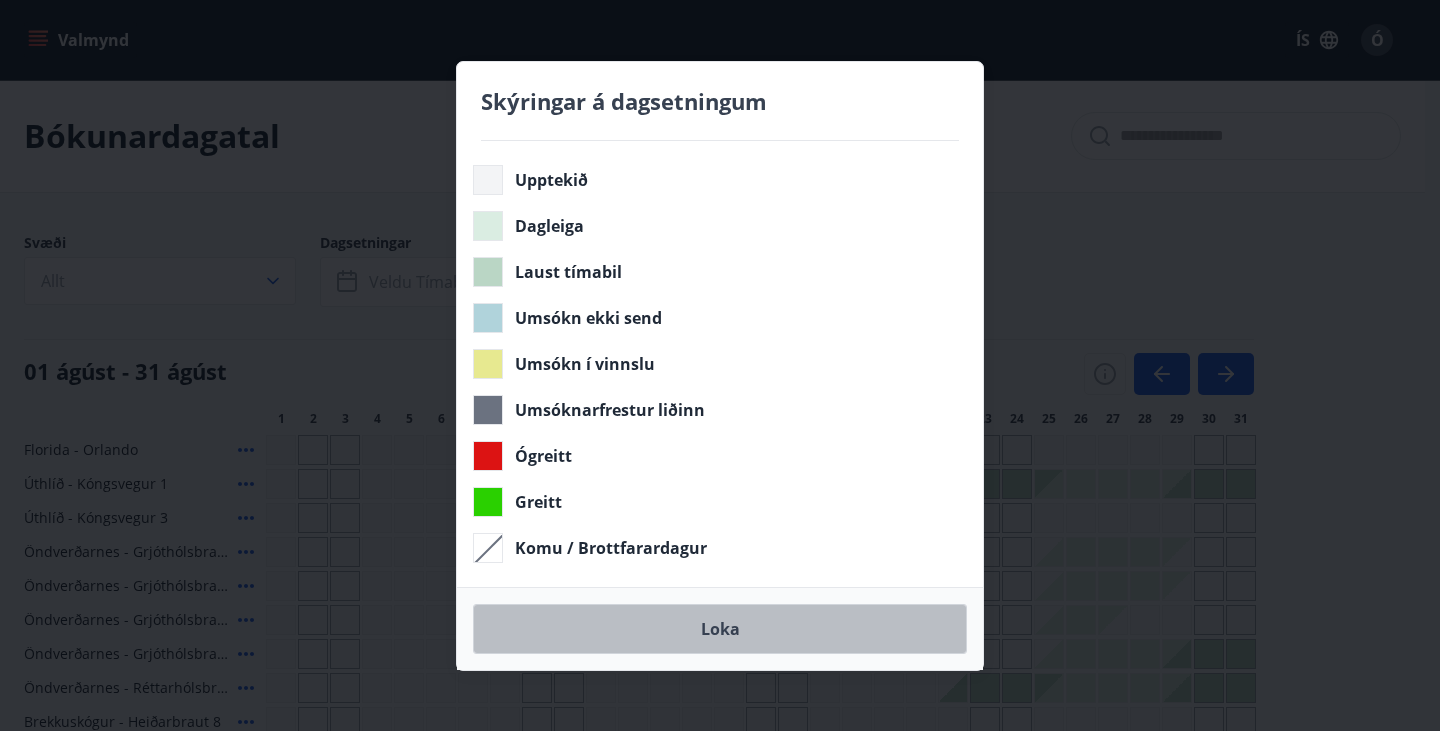 click on "Loka" at bounding box center [720, 629] 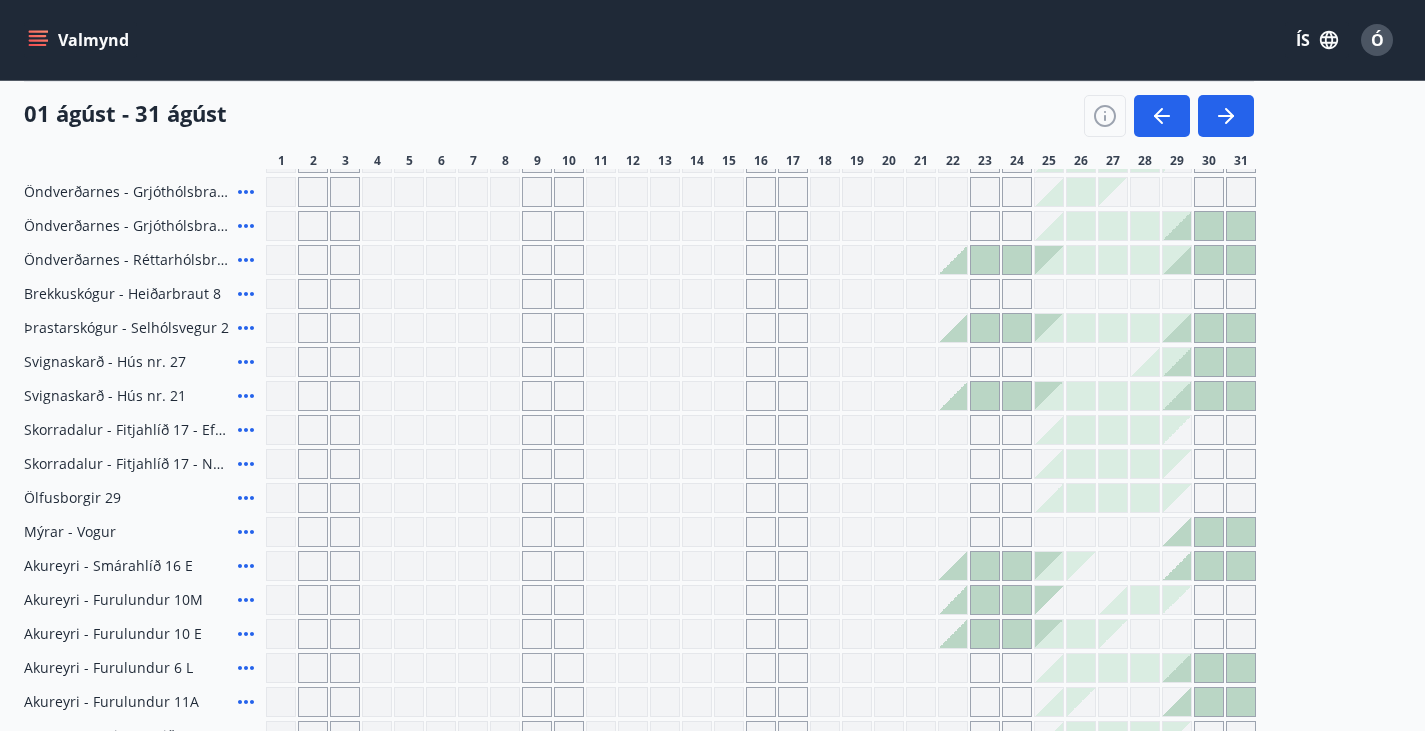 scroll, scrollTop: 200, scrollLeft: 0, axis: vertical 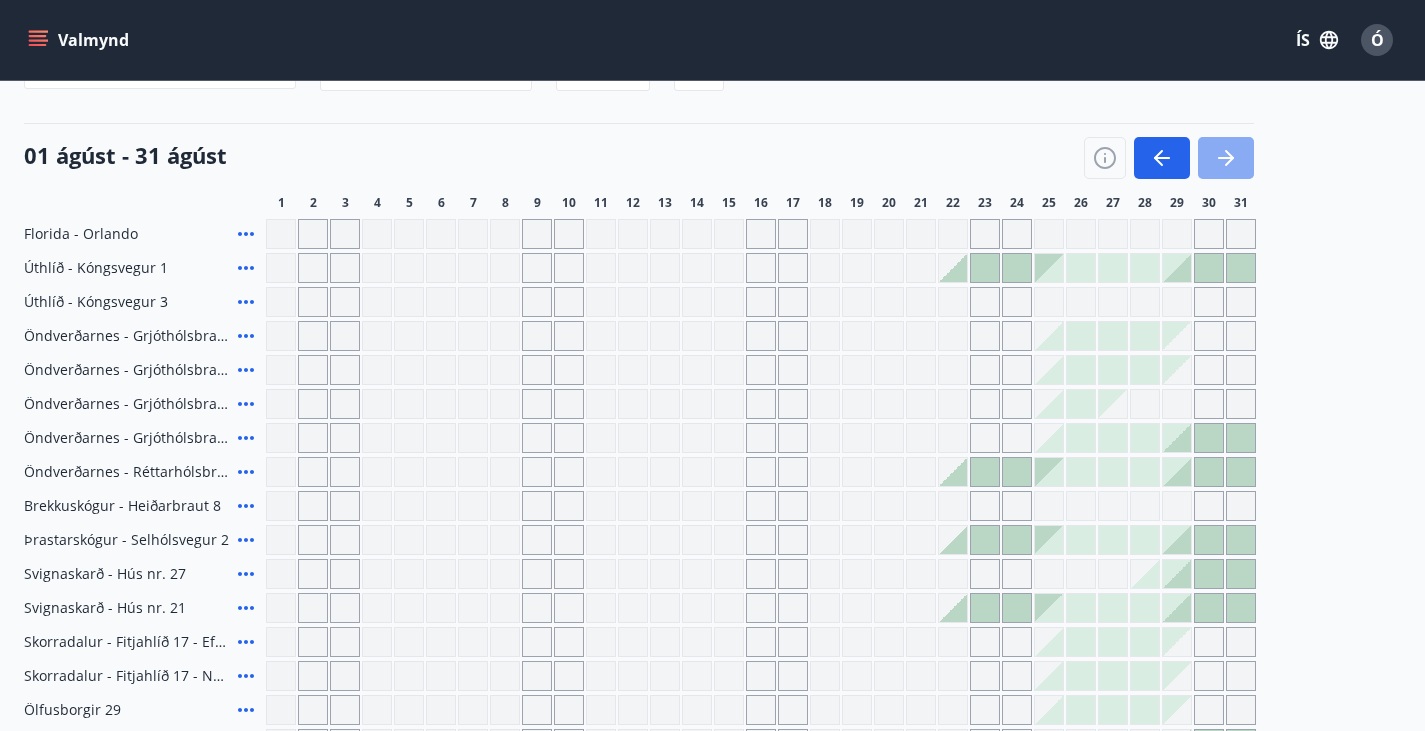 click at bounding box center [1226, 158] 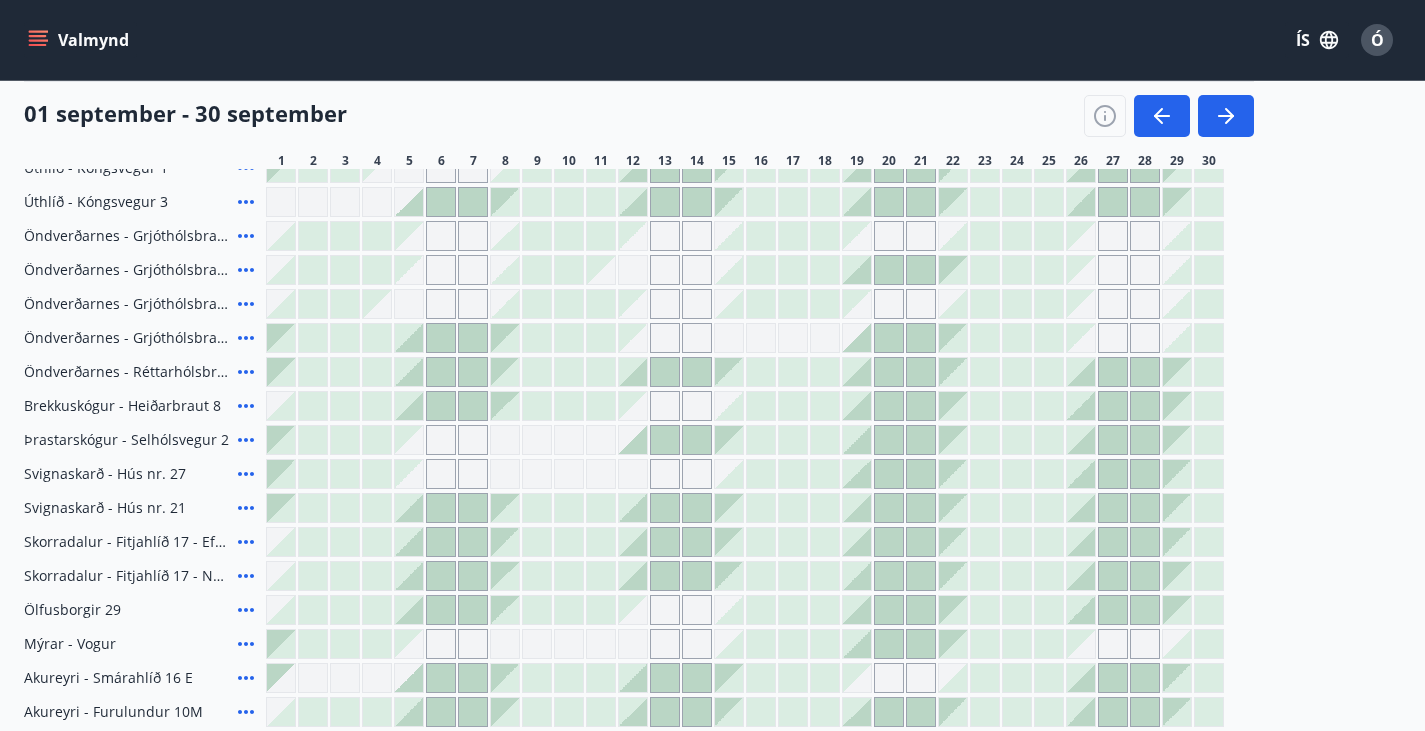 scroll, scrollTop: 0, scrollLeft: 0, axis: both 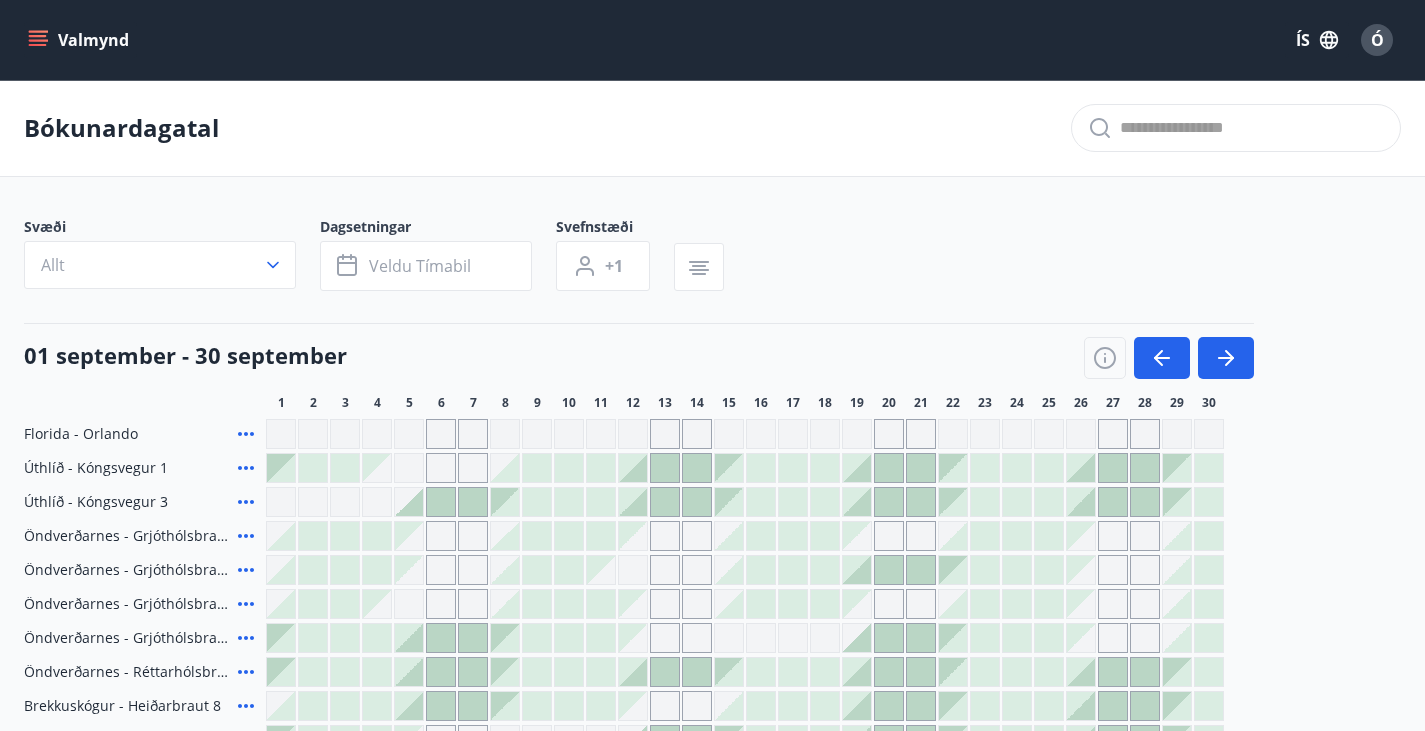 click on "Bókunardagatal" at bounding box center (712, 128) 